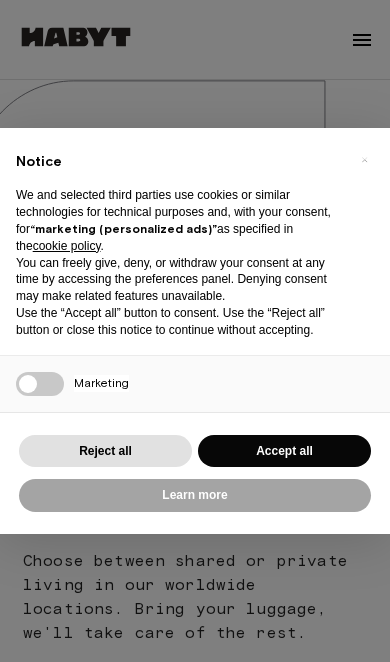 scroll, scrollTop: 0, scrollLeft: 0, axis: both 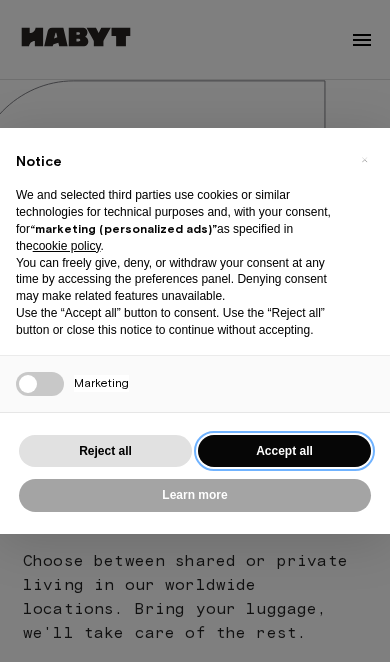 click on "Accept all" at bounding box center (284, 451) 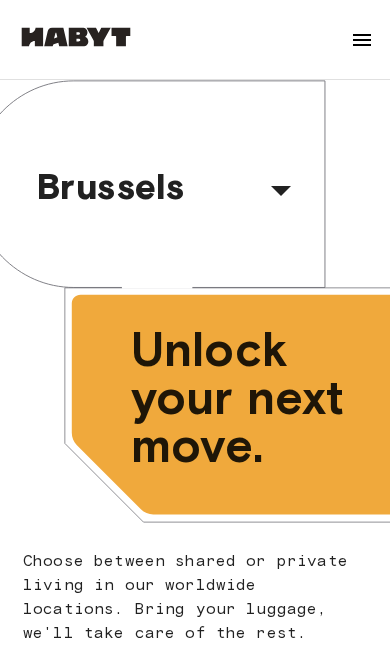 click 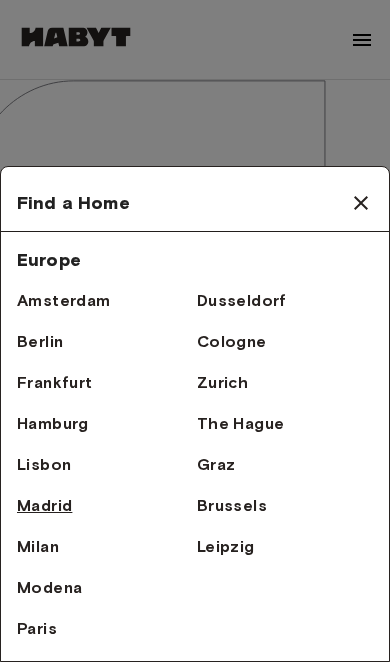 scroll, scrollTop: 0, scrollLeft: 0, axis: both 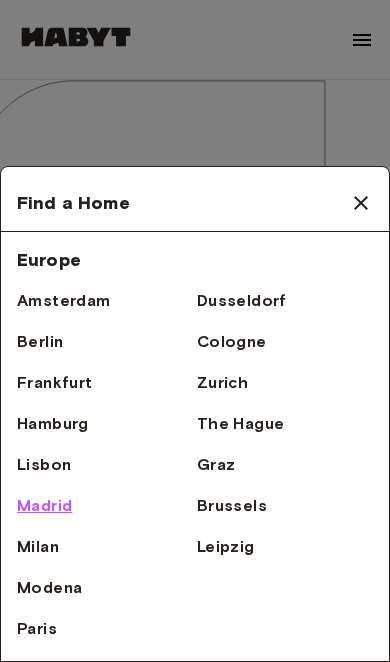 click on "Madrid" at bounding box center [44, 506] 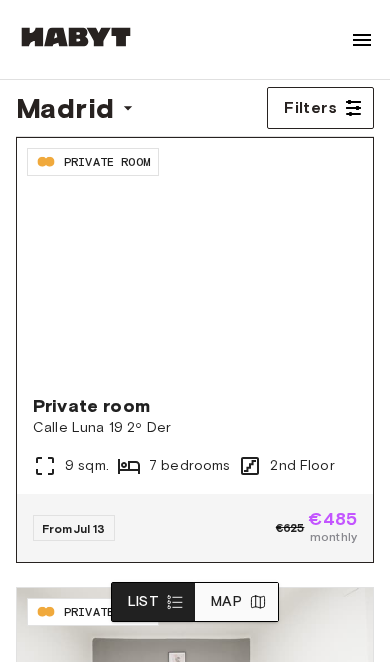 scroll, scrollTop: 0, scrollLeft: 0, axis: both 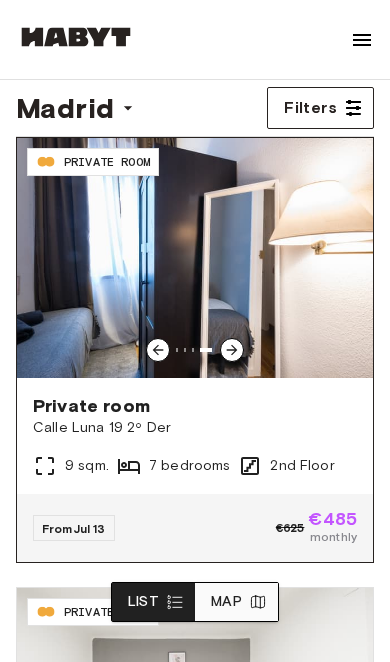 click on "Private room" at bounding box center (195, 406) 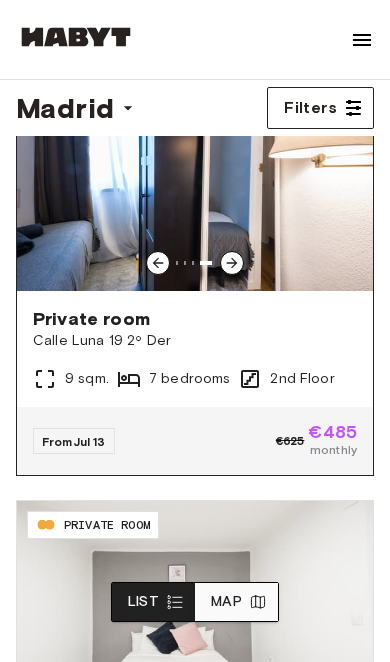 scroll, scrollTop: 37, scrollLeft: 0, axis: vertical 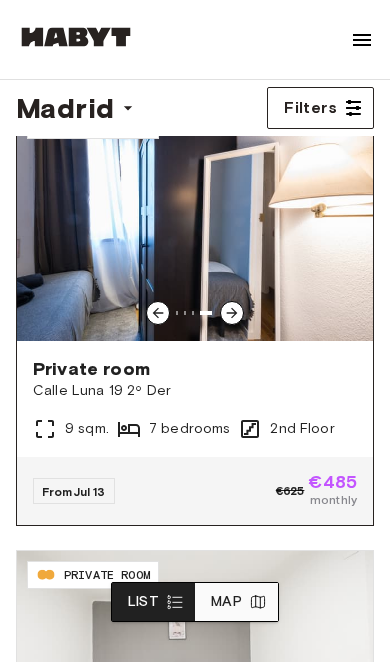 click at bounding box center [195, 221] 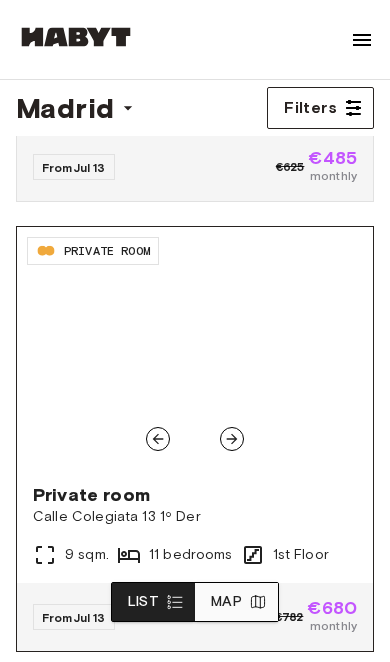 scroll, scrollTop: 364, scrollLeft: 0, axis: vertical 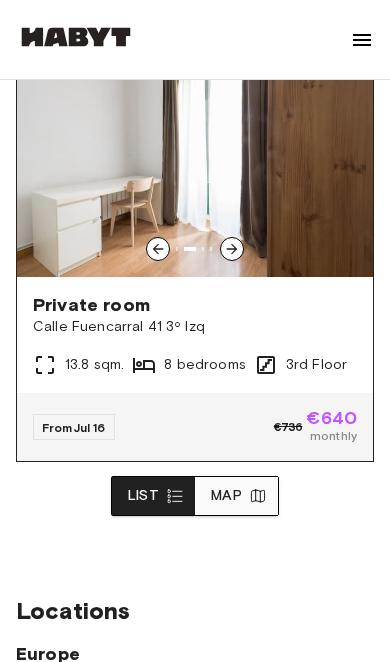 click at bounding box center (195, 157) 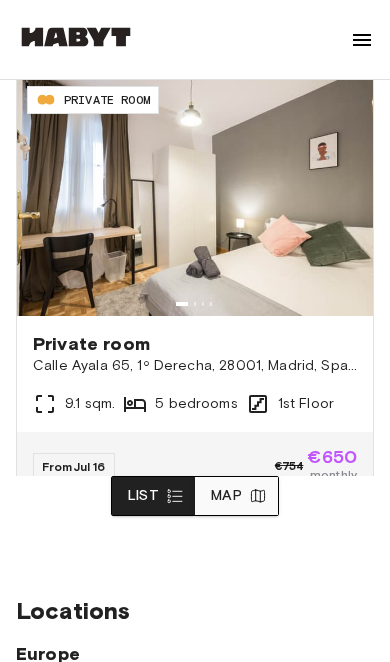 scroll, scrollTop: 4234, scrollLeft: 0, axis: vertical 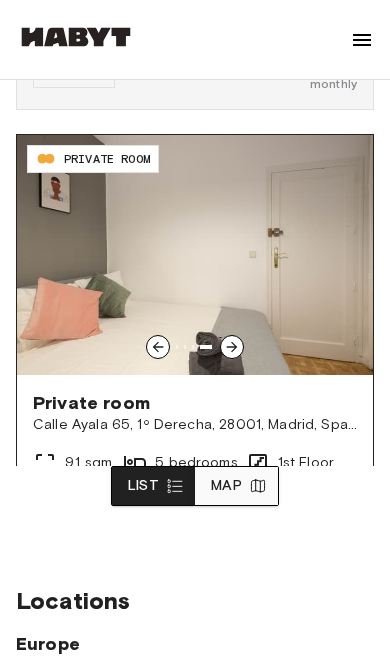 click at bounding box center (195, 255) 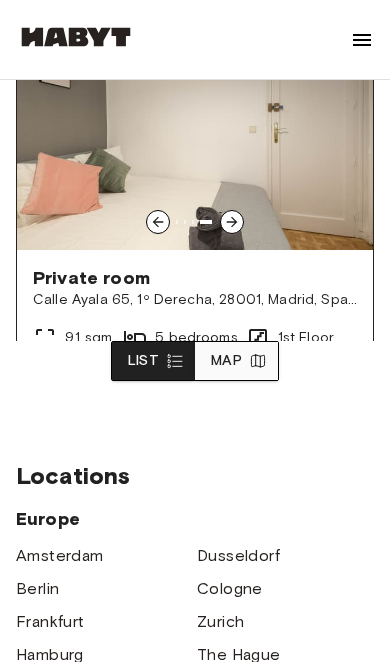 scroll, scrollTop: 449, scrollLeft: 0, axis: vertical 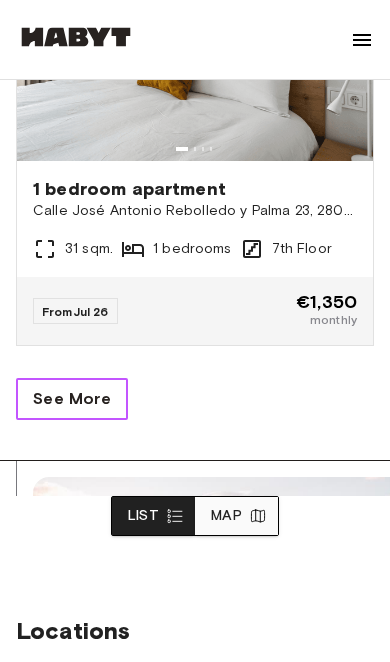 click on "See More" at bounding box center (72, 399) 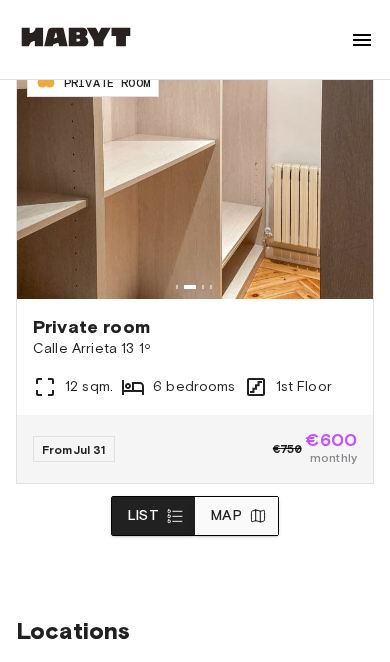 scroll, scrollTop: 9664, scrollLeft: 0, axis: vertical 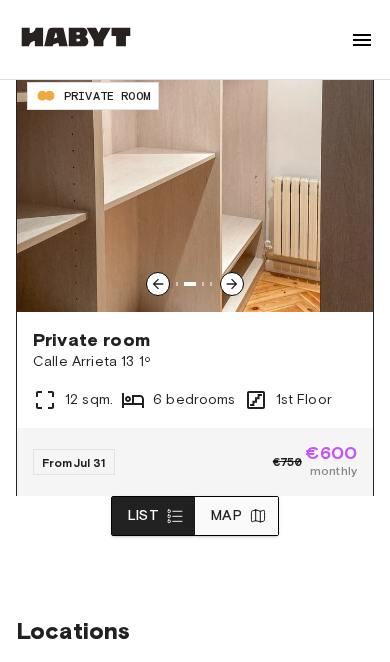 click at bounding box center [195, 192] 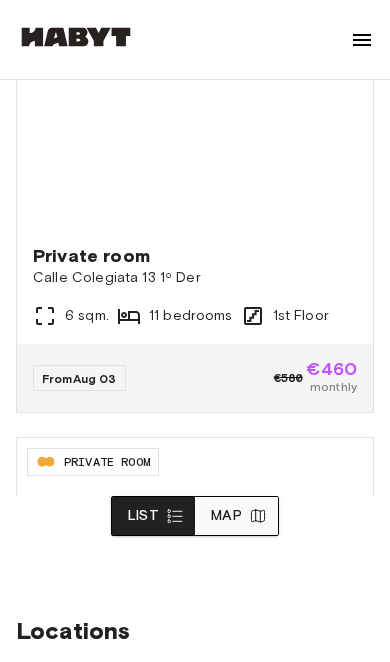scroll, scrollTop: 16479, scrollLeft: 0, axis: vertical 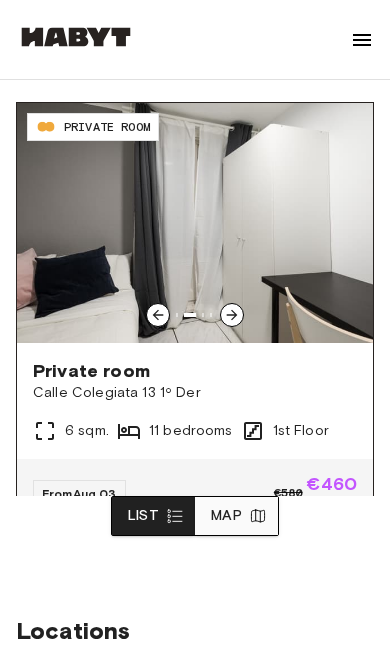 click at bounding box center [195, 223] 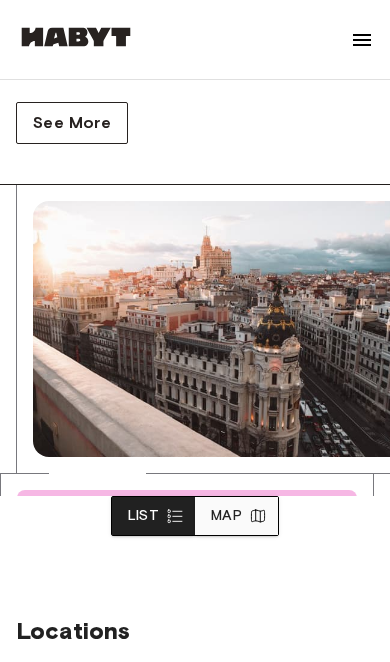 scroll, scrollTop: 17644, scrollLeft: 0, axis: vertical 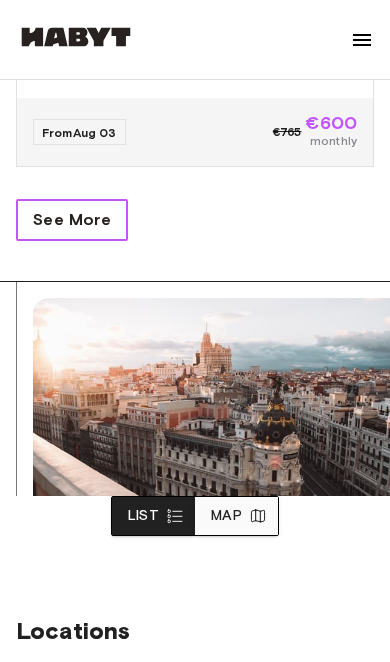click on "See More" at bounding box center (72, 220) 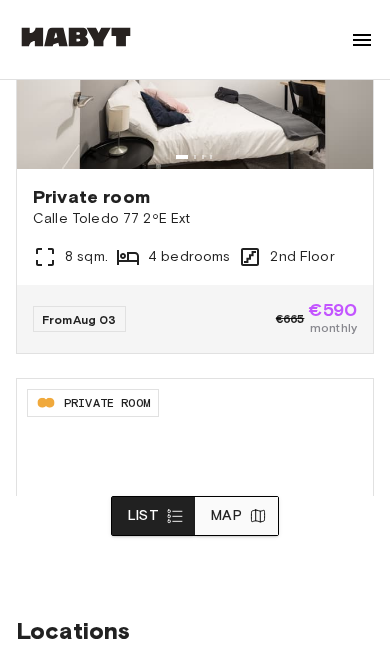 scroll, scrollTop: 17822, scrollLeft: 0, axis: vertical 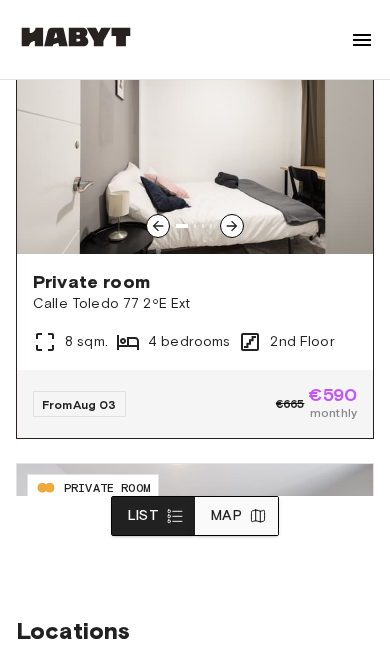 click at bounding box center (195, 134) 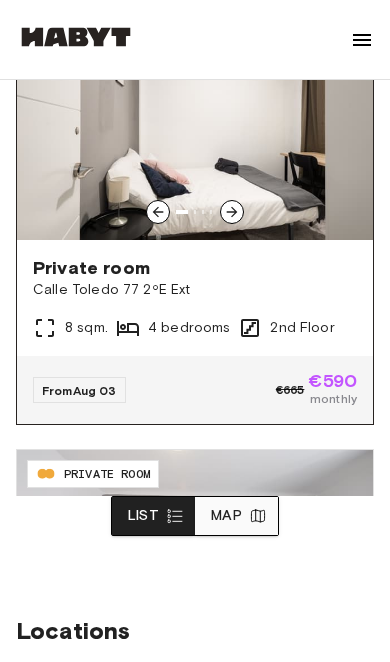 scroll, scrollTop: 17837, scrollLeft: 0, axis: vertical 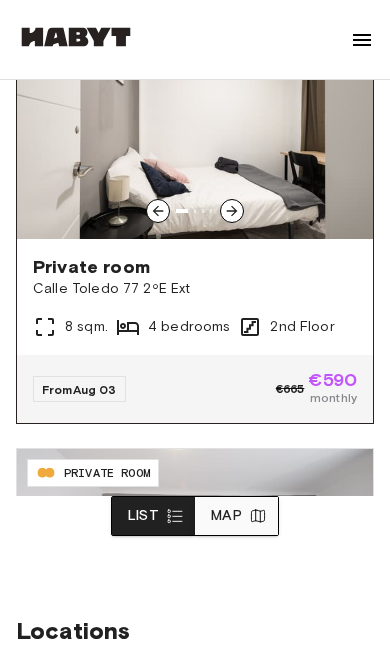 click at bounding box center (195, 119) 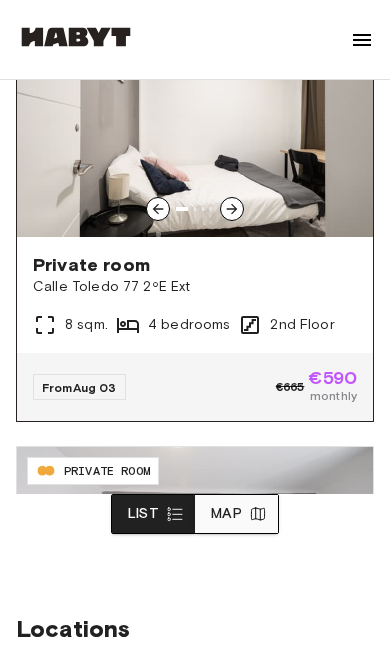 scroll, scrollTop: 289, scrollLeft: 0, axis: vertical 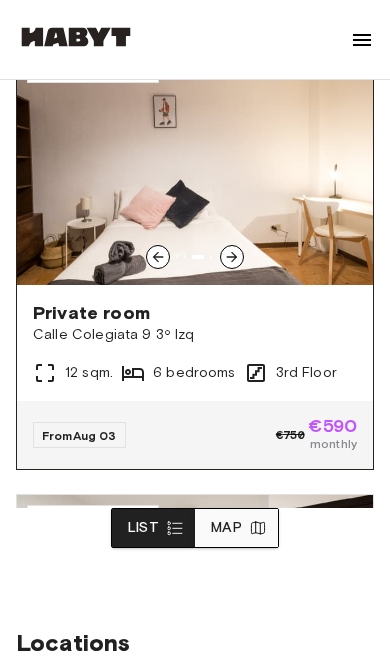 click at bounding box center [195, 165] 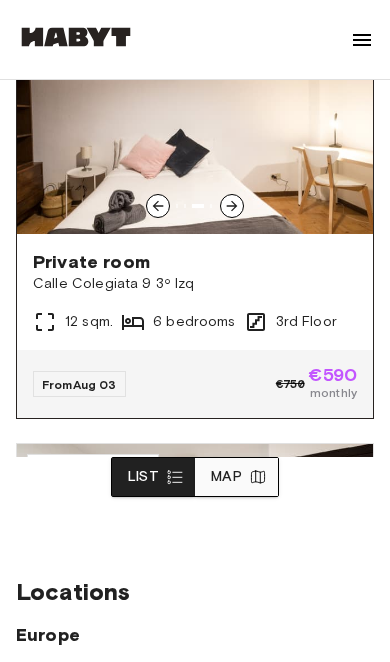 scroll, scrollTop: 340, scrollLeft: 0, axis: vertical 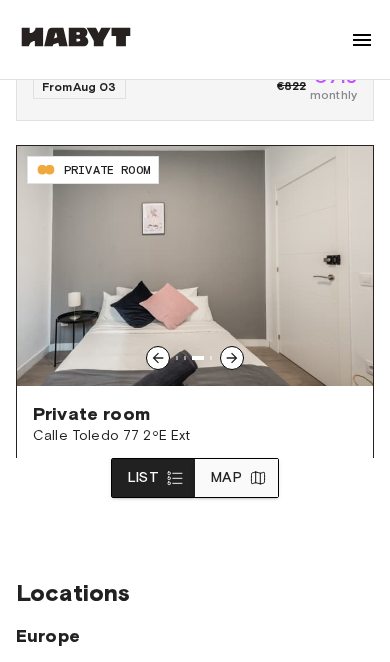 click at bounding box center [195, 266] 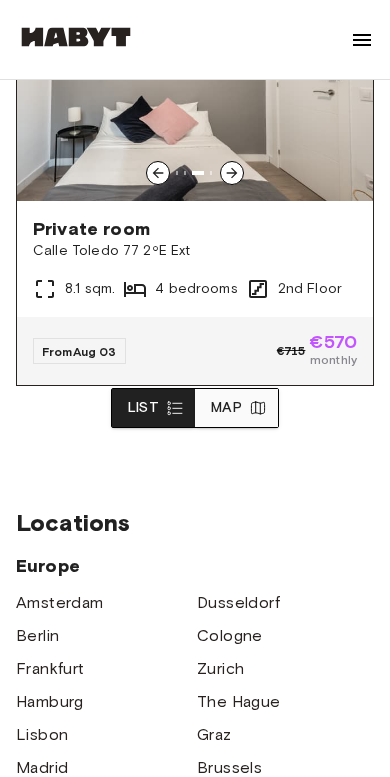scroll, scrollTop: 525, scrollLeft: 0, axis: vertical 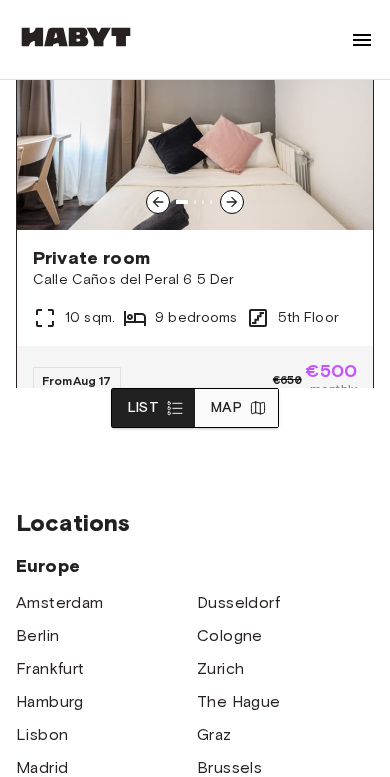 click at bounding box center (195, 110) 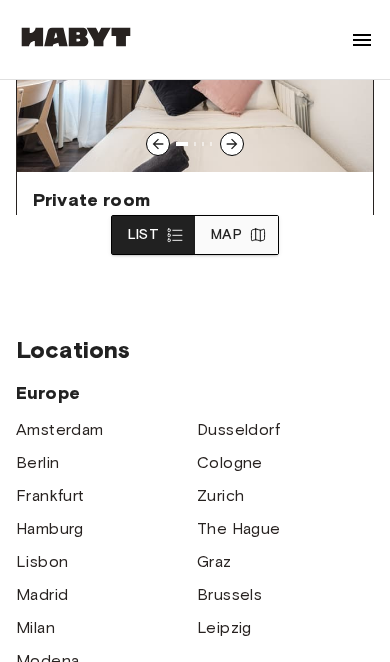 scroll, scrollTop: 474, scrollLeft: 0, axis: vertical 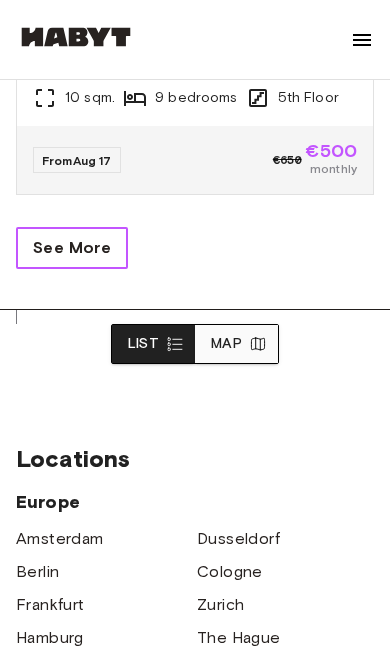 click on "See More" at bounding box center (72, 248) 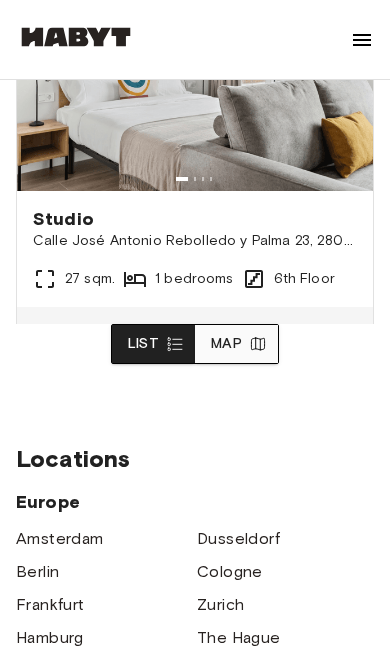 scroll, scrollTop: 33995, scrollLeft: 0, axis: vertical 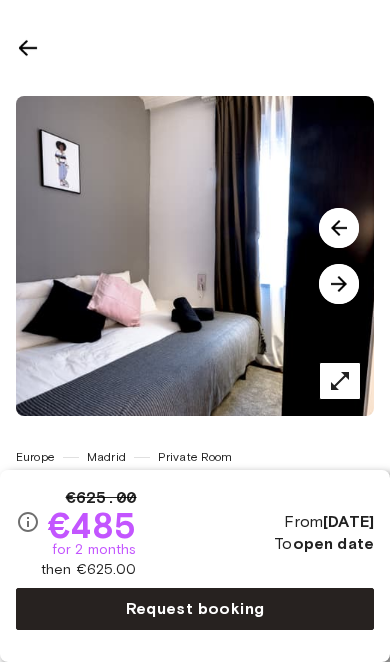 click at bounding box center (28, 48) 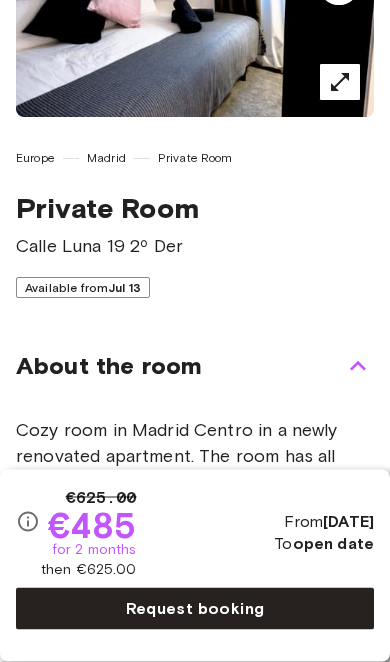 scroll, scrollTop: 0, scrollLeft: 0, axis: both 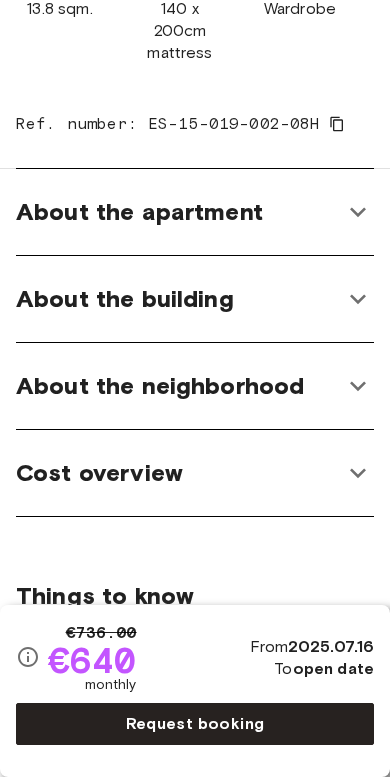 click on "About the apartment" at bounding box center (139, 212) 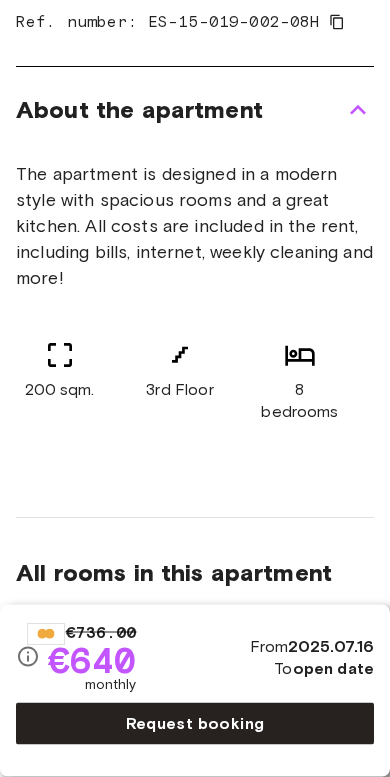 scroll, scrollTop: 1038, scrollLeft: 0, axis: vertical 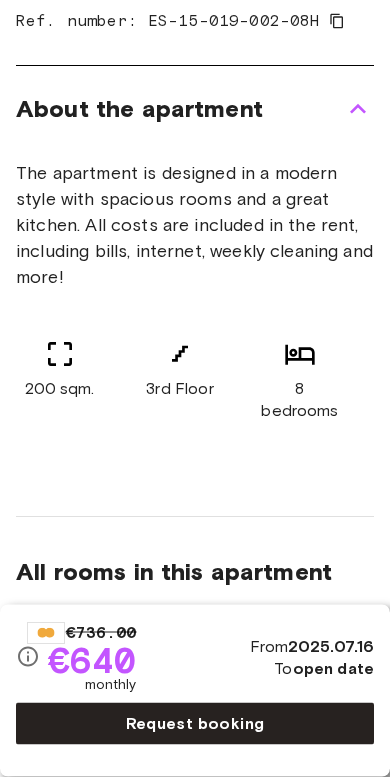 click on "About the apartment" at bounding box center [139, 110] 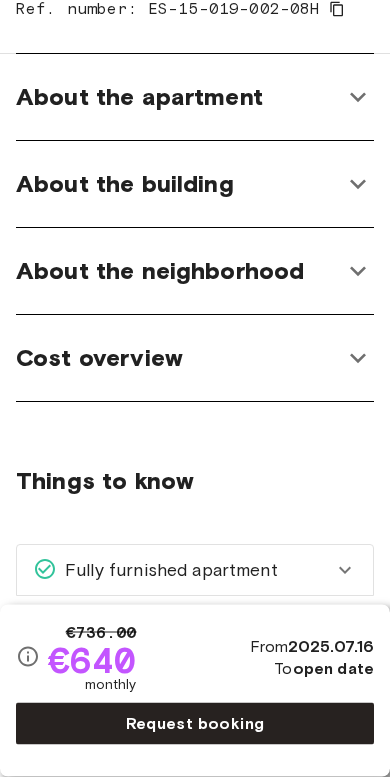 scroll, scrollTop: 1105, scrollLeft: 0, axis: vertical 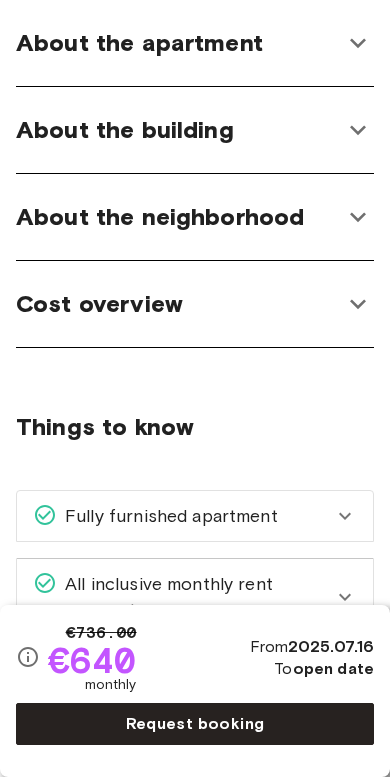 click on "About the building" at bounding box center [125, 130] 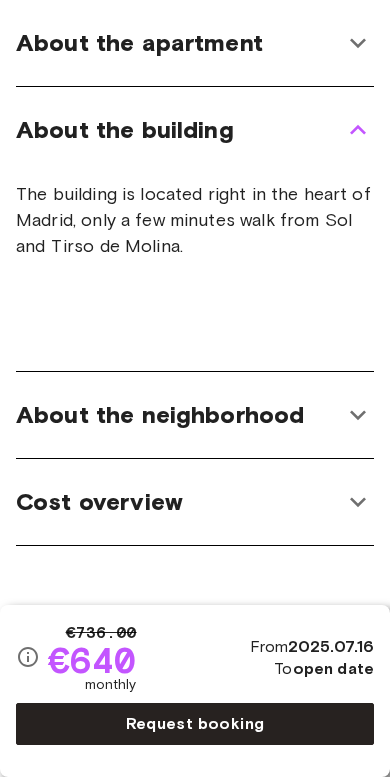 click on "About the building" at bounding box center [125, 130] 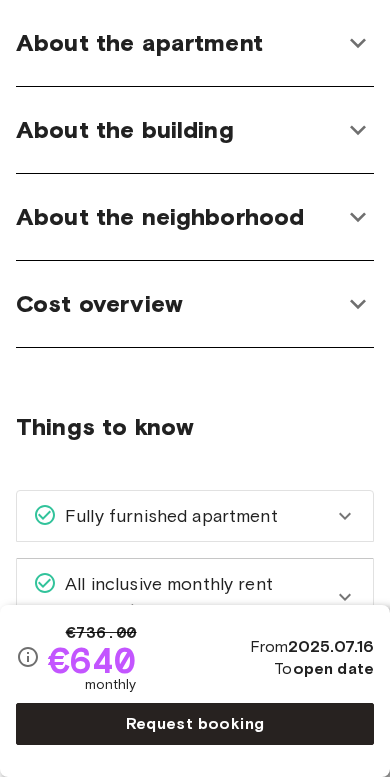click on "Cost overview" at bounding box center (195, 304) 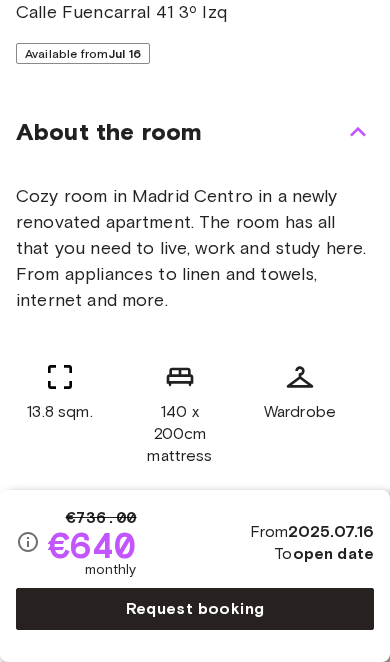 scroll, scrollTop: 532, scrollLeft: 0, axis: vertical 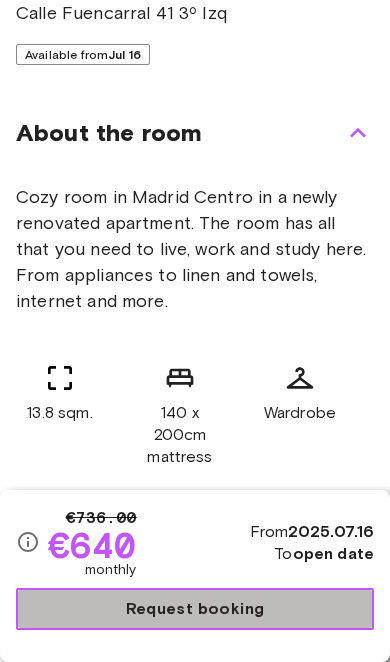 click on "Request booking" at bounding box center (195, 609) 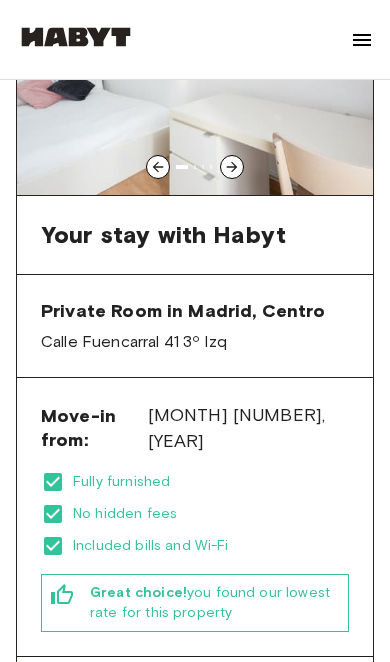 scroll, scrollTop: 233, scrollLeft: 0, axis: vertical 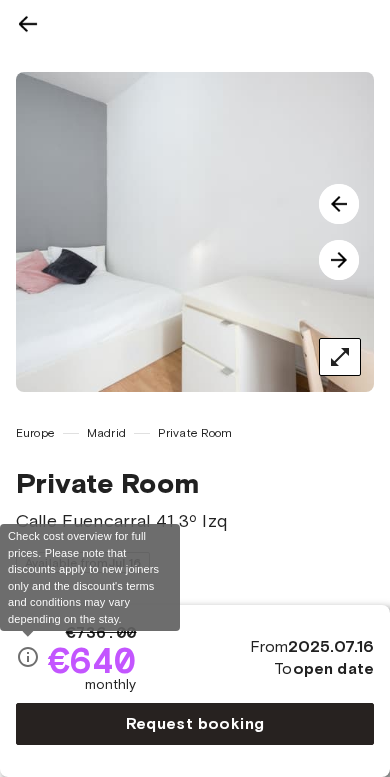 click 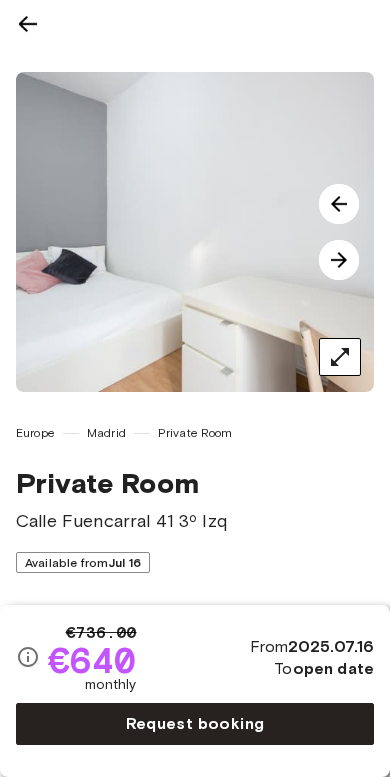 click on "Available from  Jul 16" at bounding box center [83, 562] 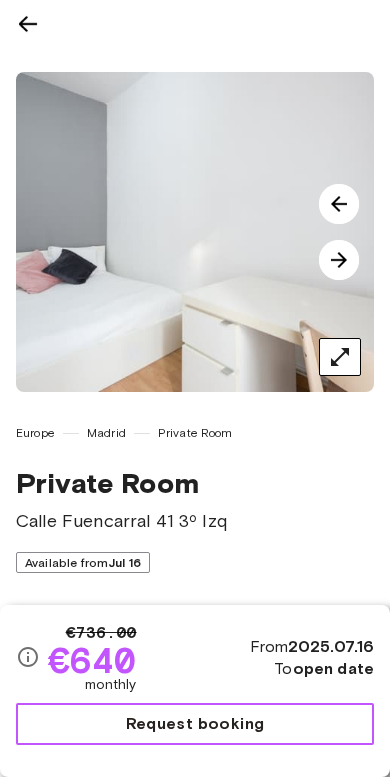 click on "Request booking" at bounding box center [195, 724] 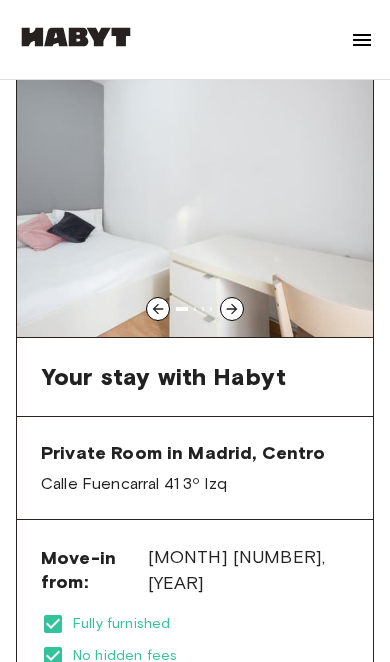 scroll, scrollTop: 25, scrollLeft: 0, axis: vertical 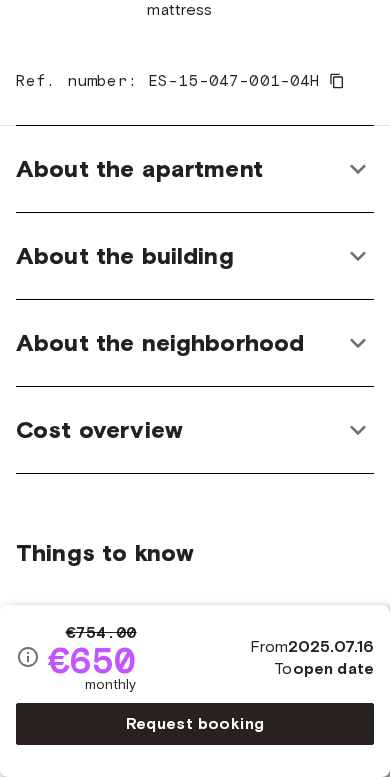 click on "Cost overview" at bounding box center [179, 430] 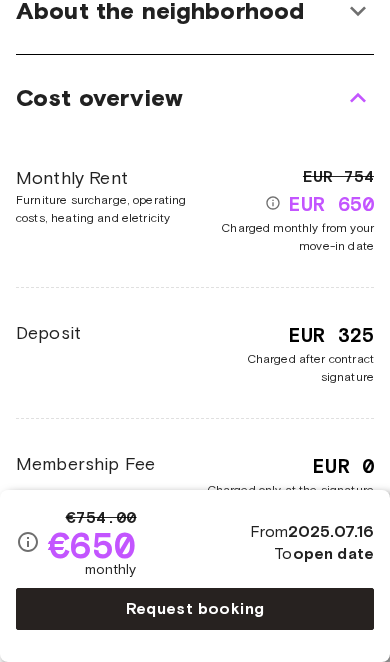 scroll, scrollTop: 1293, scrollLeft: 0, axis: vertical 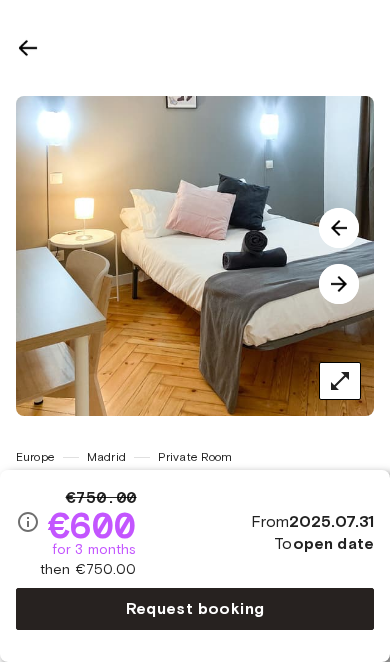 click at bounding box center (339, 228) 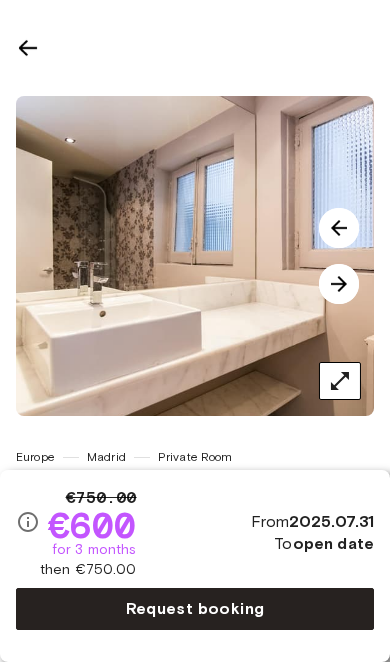 click at bounding box center (339, 284) 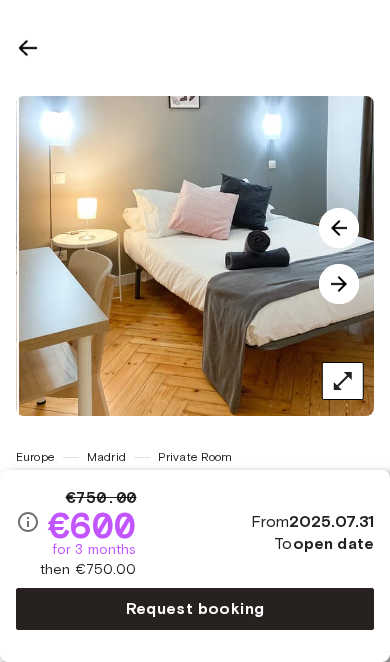 click at bounding box center [339, 284] 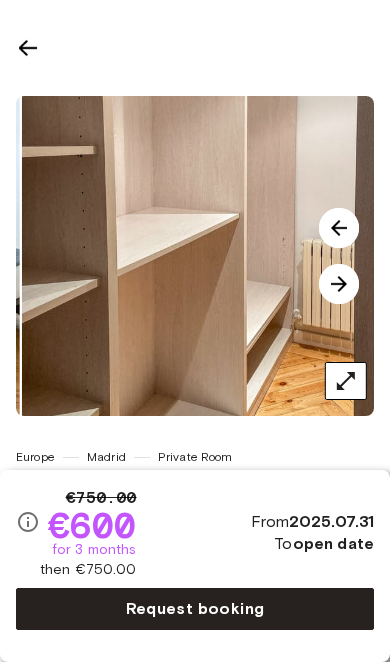click at bounding box center (339, 284) 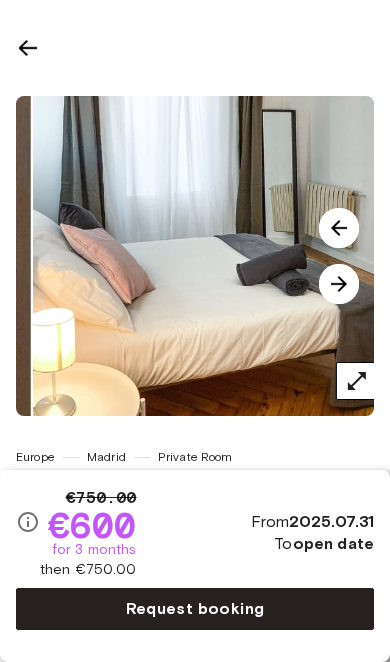 click at bounding box center (339, 284) 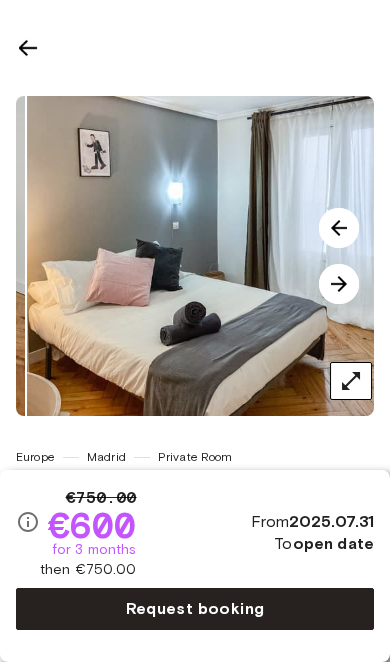 click at bounding box center (339, 284) 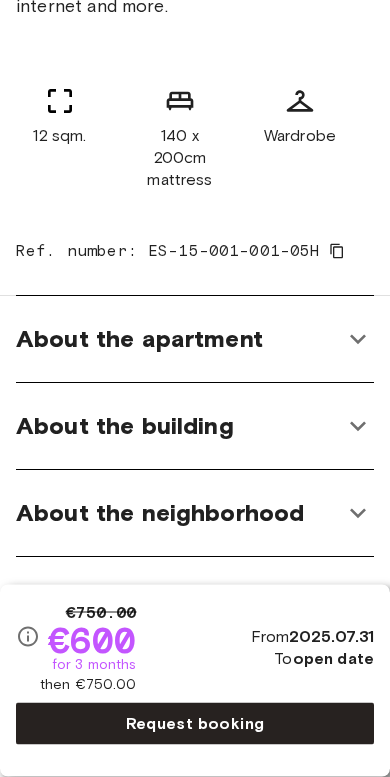 click on "About the apartment" at bounding box center (179, 340) 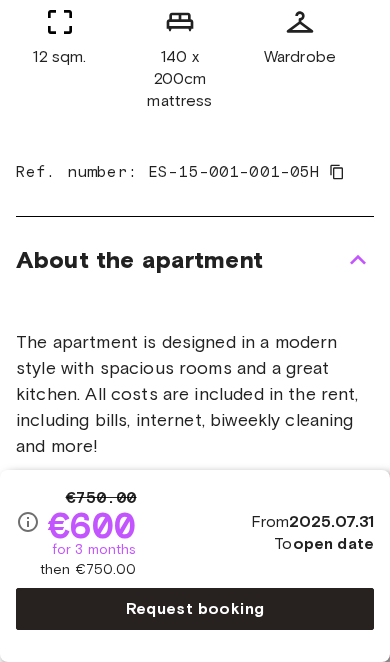 scroll, scrollTop: 868, scrollLeft: 0, axis: vertical 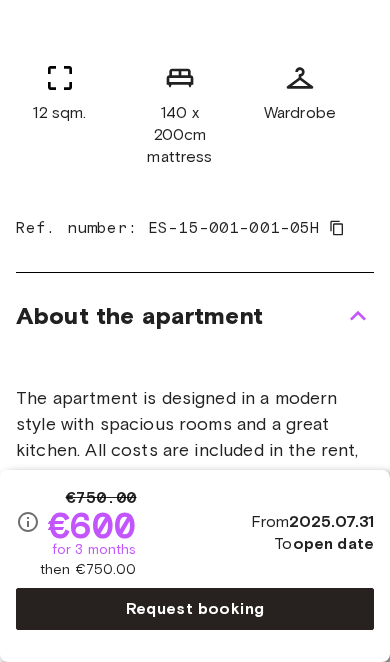 click on "About the apartment" at bounding box center [179, 316] 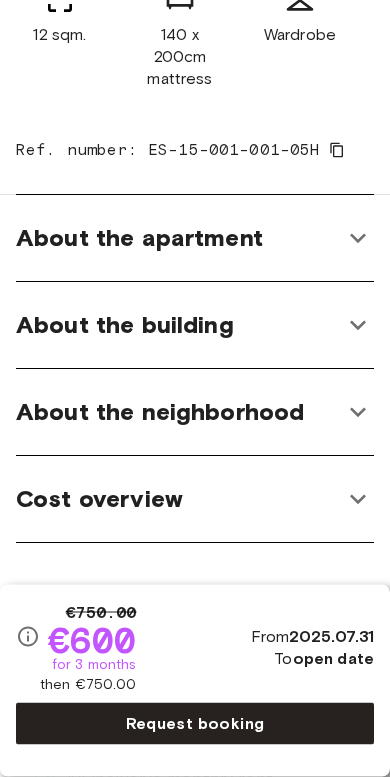 click on "About the neighborhood" at bounding box center (160, 413) 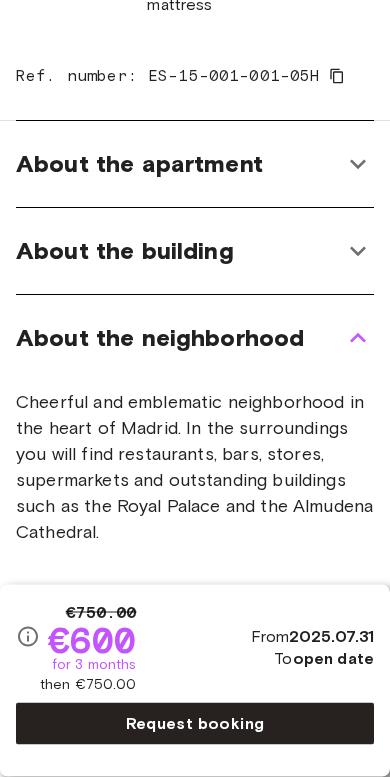 scroll, scrollTop: 1020, scrollLeft: 0, axis: vertical 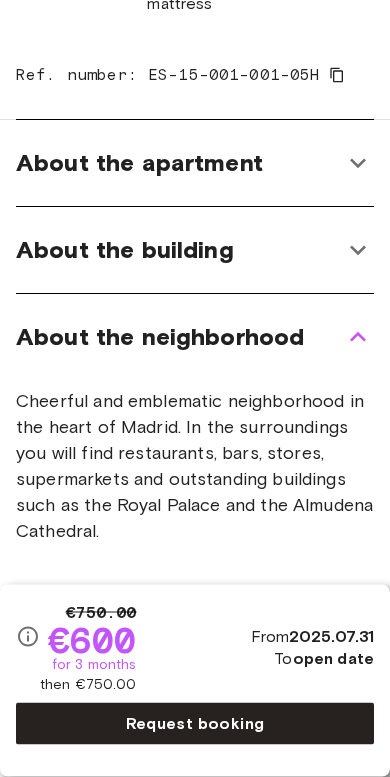 click on "About the neighborhood" at bounding box center [160, 338] 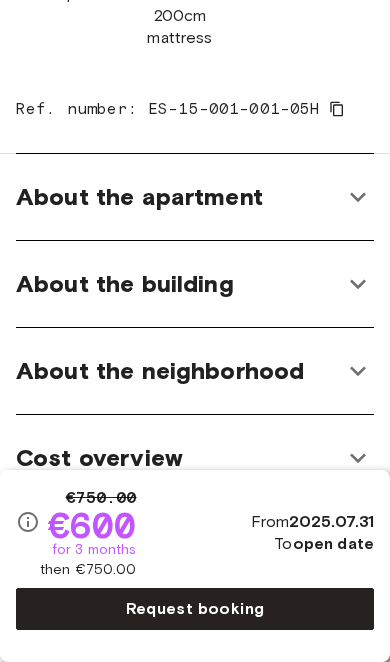 scroll, scrollTop: 964, scrollLeft: 0, axis: vertical 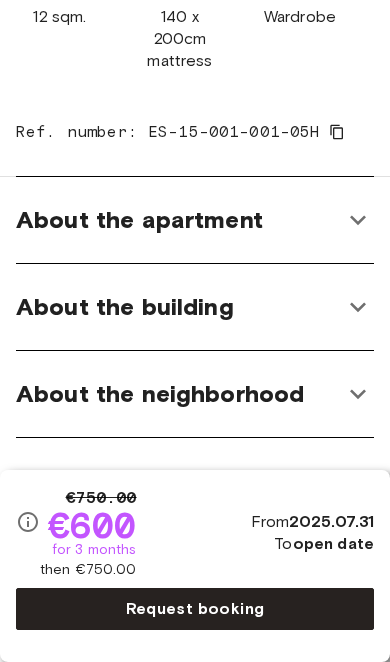 click on "About the building" at bounding box center (179, 307) 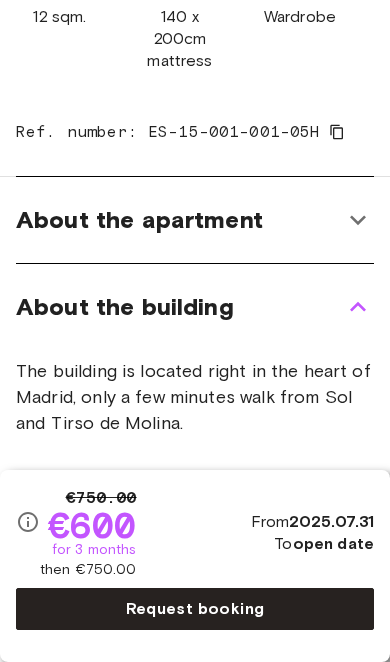 click on "About the building" at bounding box center [179, 307] 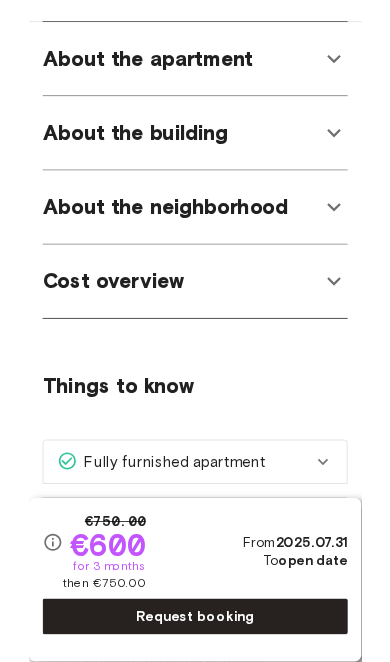 scroll, scrollTop: 1114, scrollLeft: 0, axis: vertical 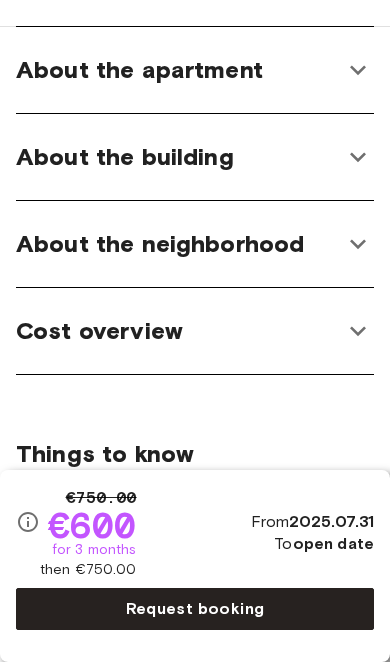 click on "Cost overview" at bounding box center [179, 331] 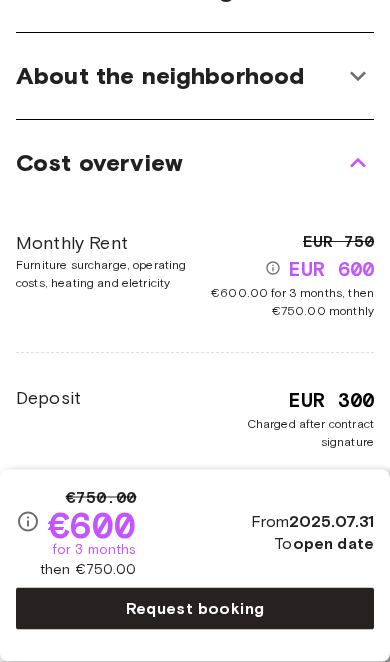 scroll, scrollTop: 1274, scrollLeft: 0, axis: vertical 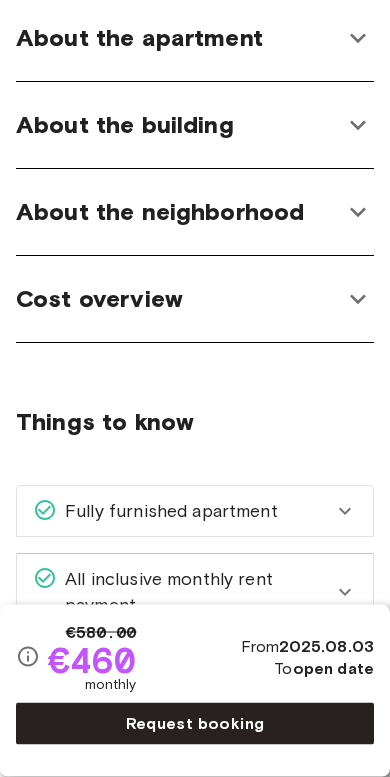 click on "Cost overview" at bounding box center (179, 300) 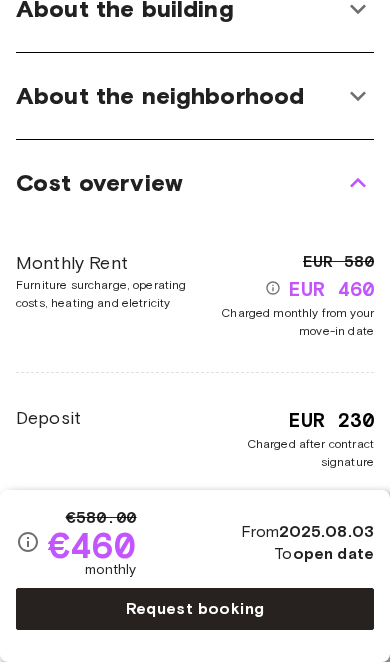 click on "Cost overview" at bounding box center (179, 183) 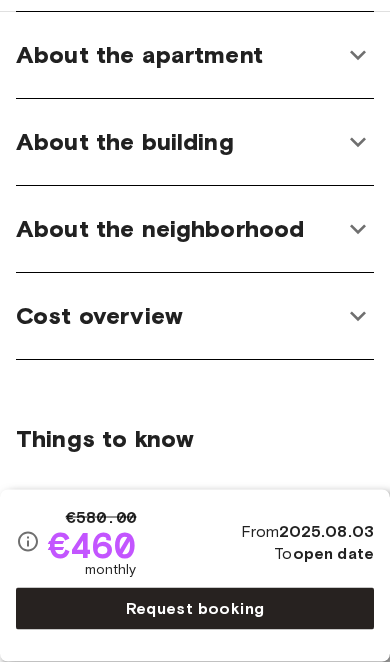 click on "About the neighborhood" at bounding box center (160, 230) 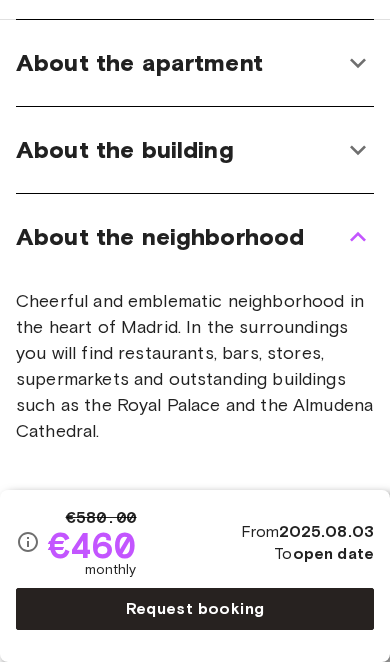 scroll, scrollTop: 1114, scrollLeft: 0, axis: vertical 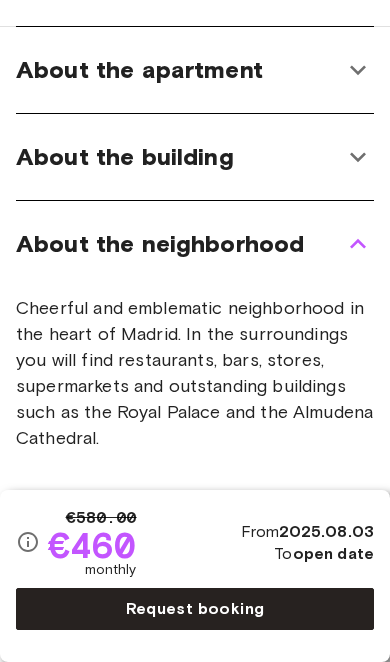 click on "About the neighborhood" at bounding box center [160, 244] 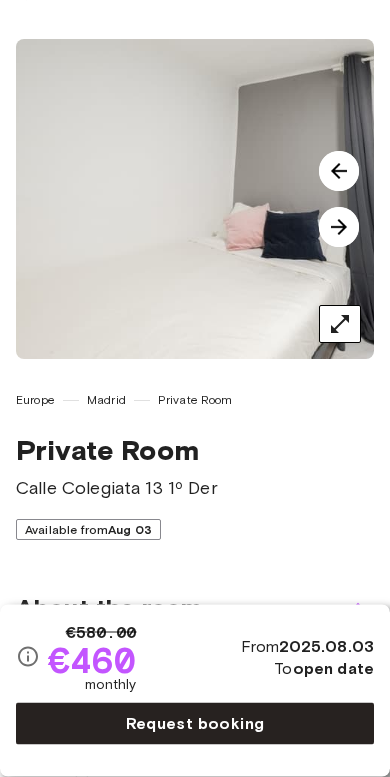 scroll, scrollTop: 57, scrollLeft: 0, axis: vertical 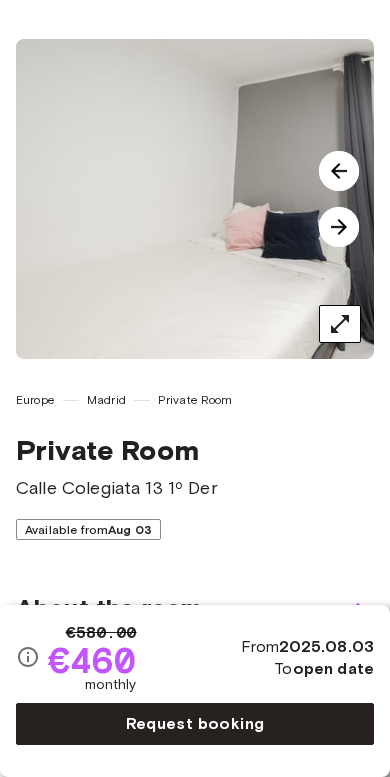 click at bounding box center [339, 227] 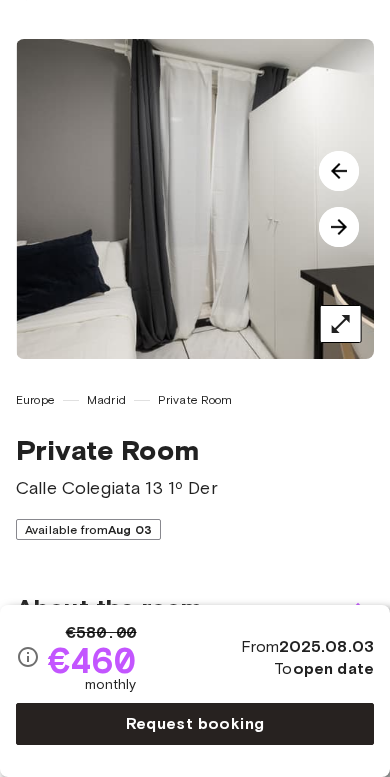 click at bounding box center (339, 227) 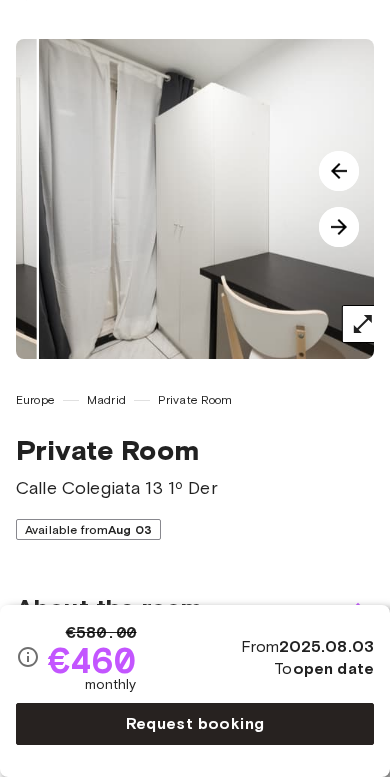 click at bounding box center [339, 227] 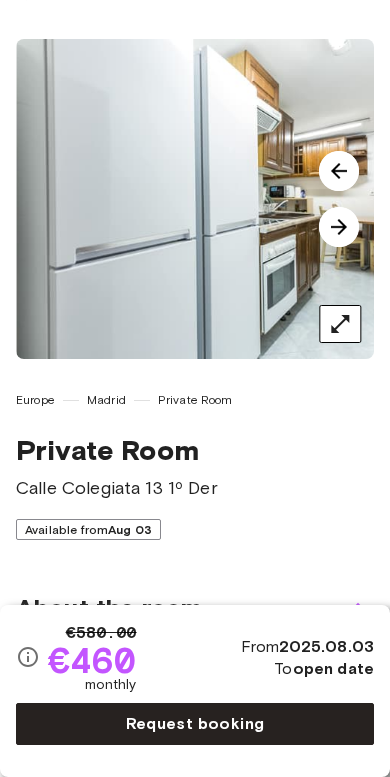 click at bounding box center (339, 227) 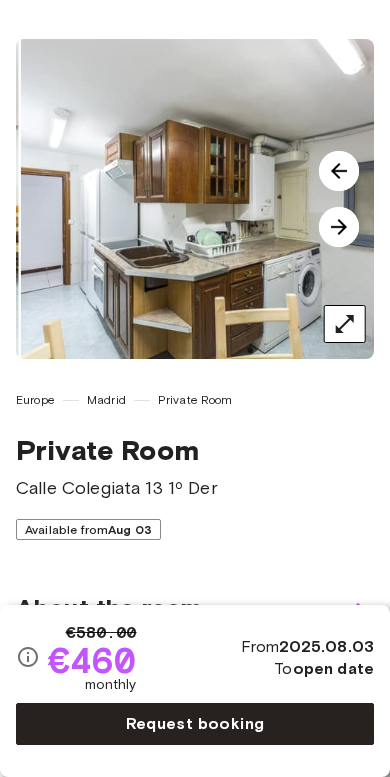 click at bounding box center (339, 227) 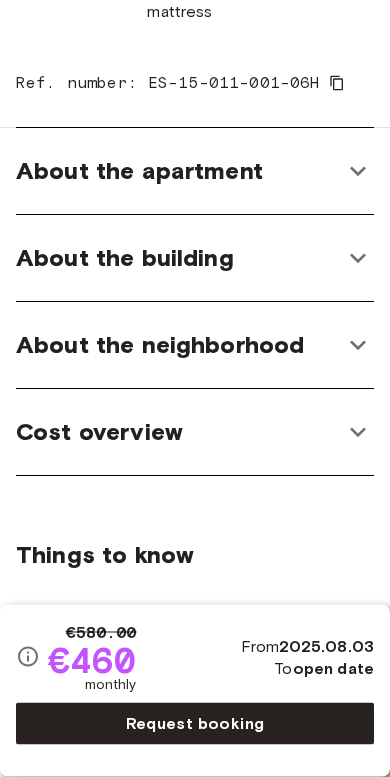 scroll, scrollTop: 1013, scrollLeft: 0, axis: vertical 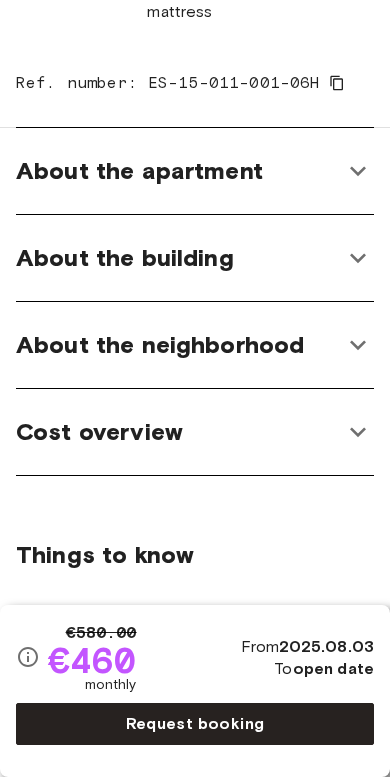click on "Cost overview" at bounding box center (179, 432) 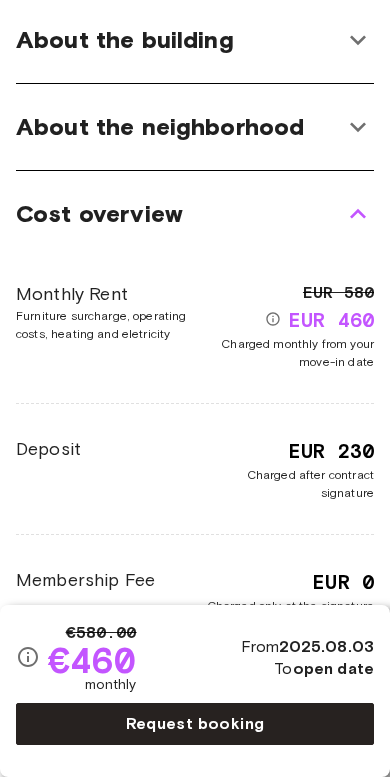 scroll, scrollTop: 1247, scrollLeft: 0, axis: vertical 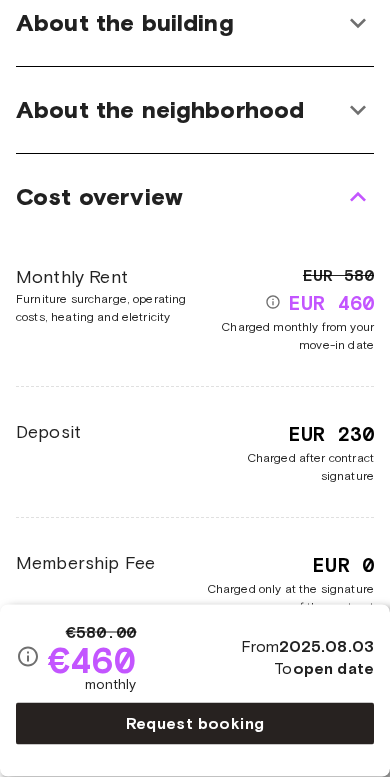 click on "Cost overview" at bounding box center [179, 198] 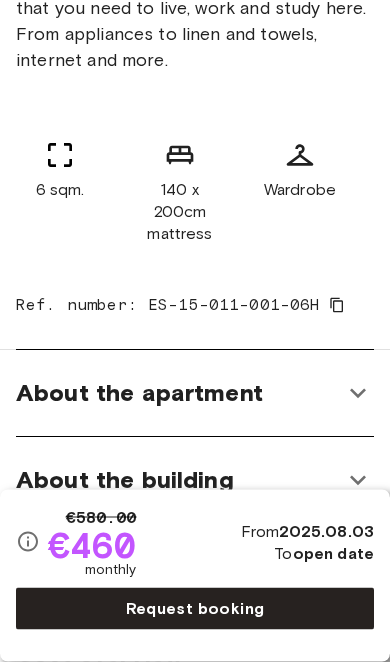 click on "About the apartment" at bounding box center [139, 394] 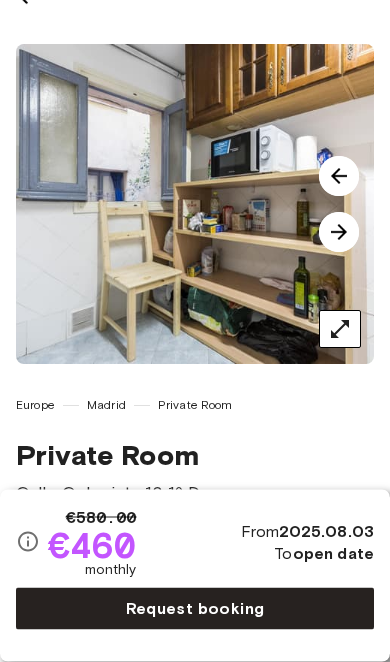 scroll, scrollTop: 0, scrollLeft: 0, axis: both 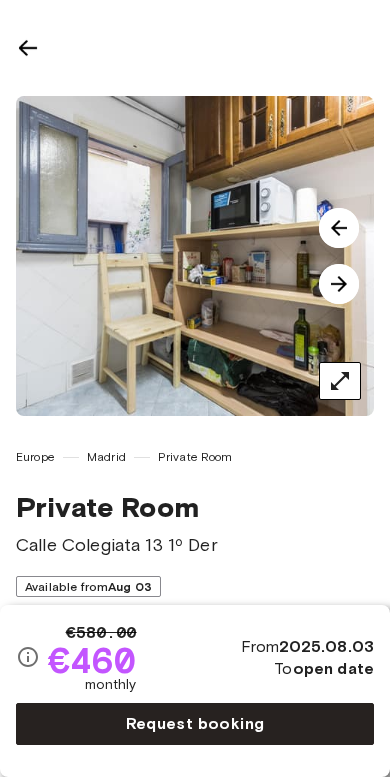 click at bounding box center [339, 284] 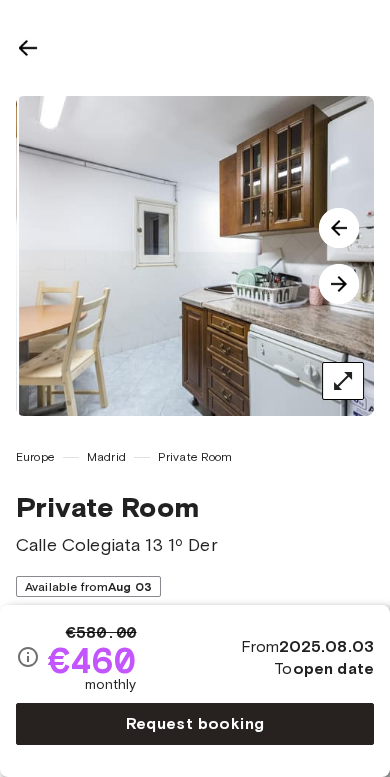 click at bounding box center [339, 284] 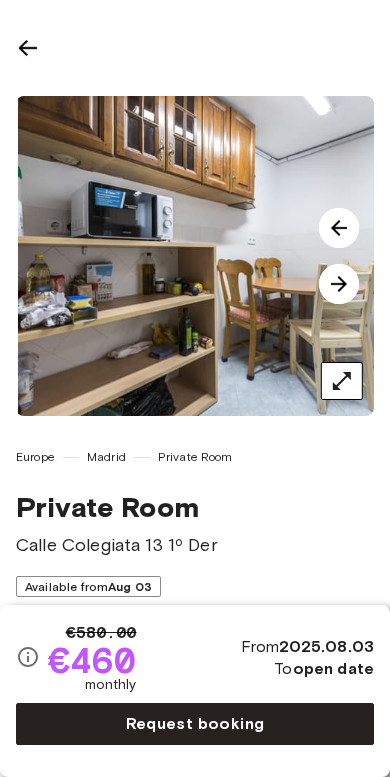 click at bounding box center (339, 284) 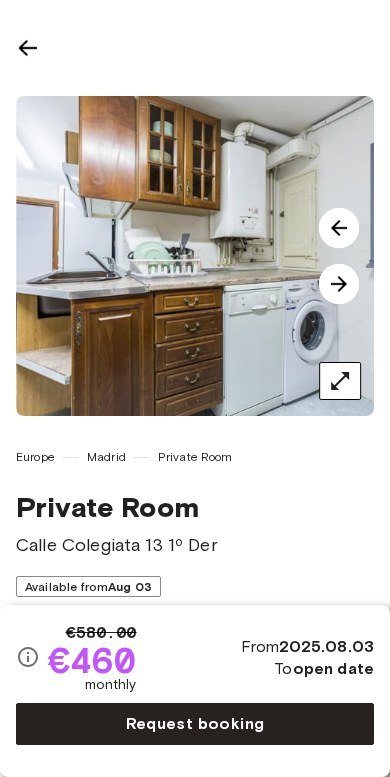 click at bounding box center (339, 284) 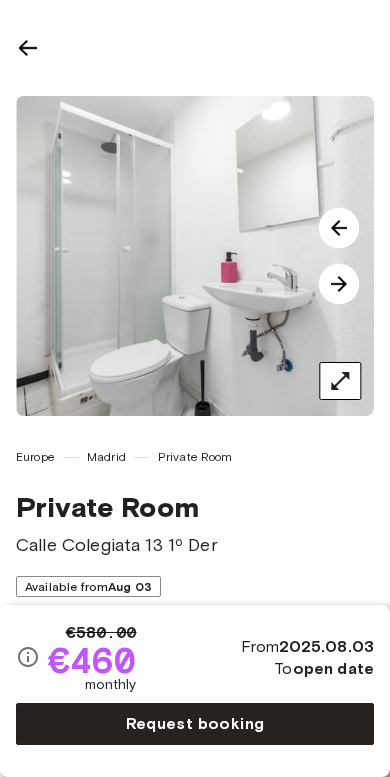 click at bounding box center (339, 284) 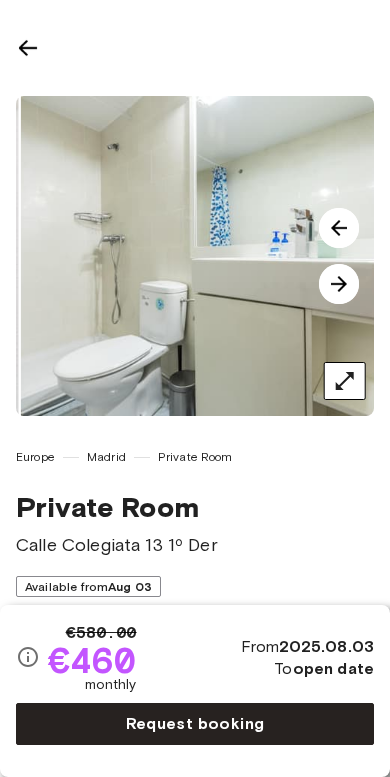 click at bounding box center [339, 284] 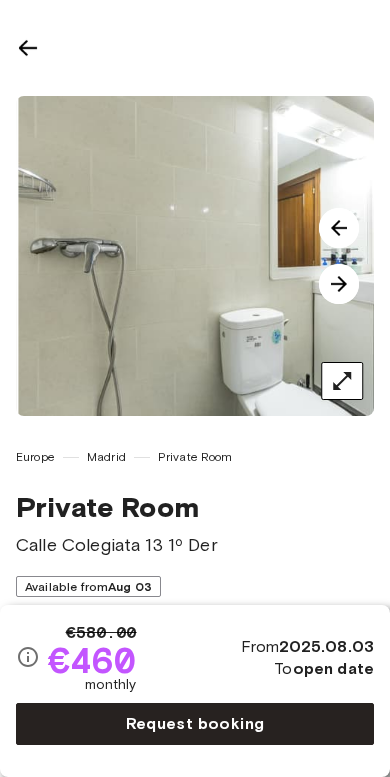 click at bounding box center (339, 284) 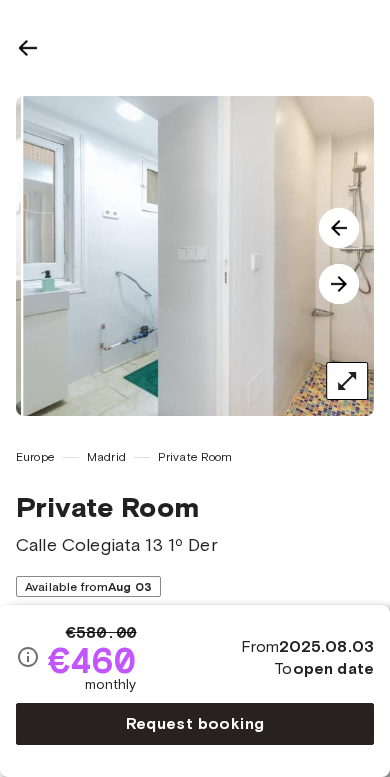 click at bounding box center (339, 284) 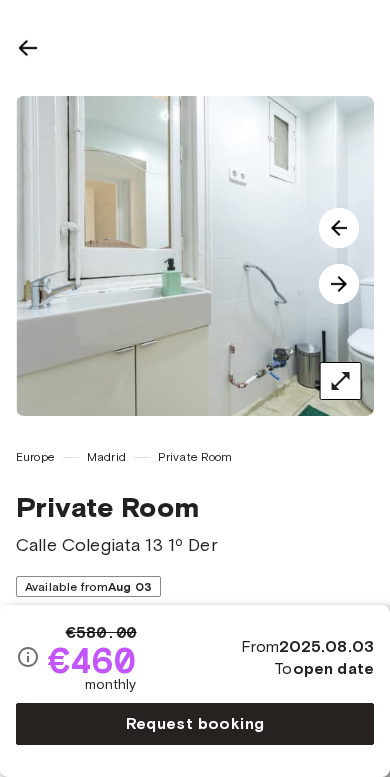 click at bounding box center [339, 284] 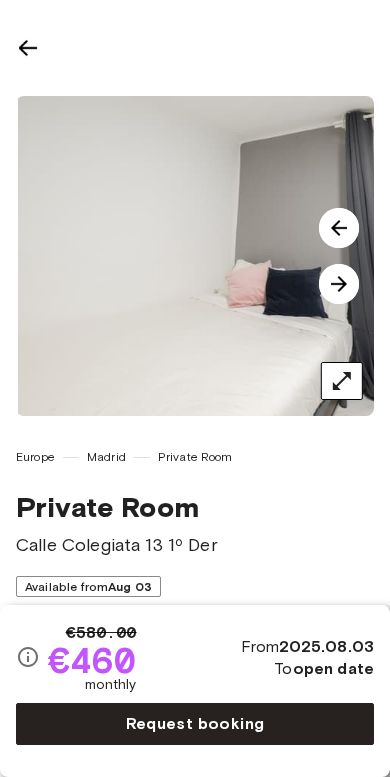 click at bounding box center (339, 284) 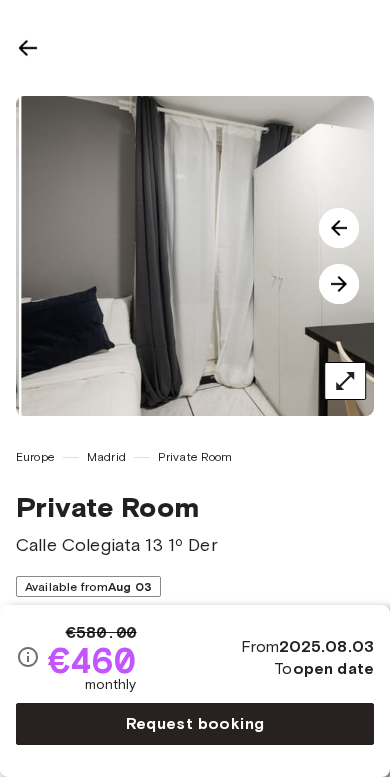 click at bounding box center (339, 284) 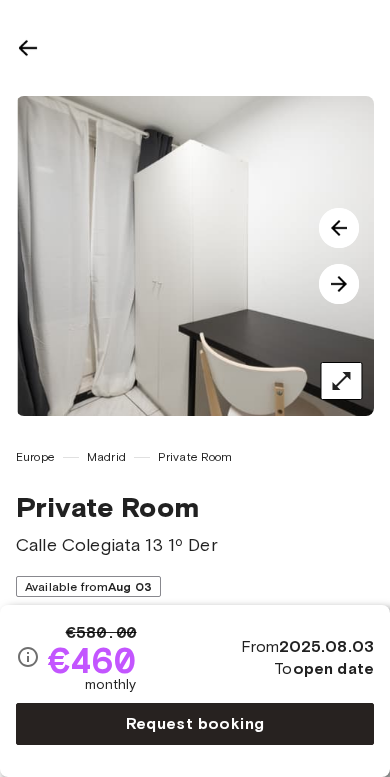 click at bounding box center [28, 48] 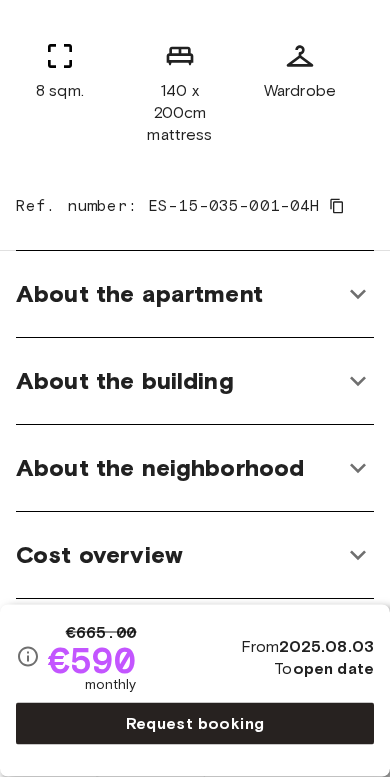 click on "About the apartment" at bounding box center [179, 295] 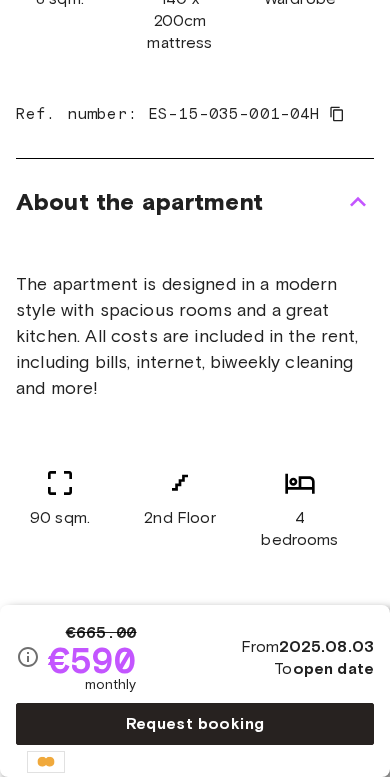 scroll, scrollTop: 978, scrollLeft: 0, axis: vertical 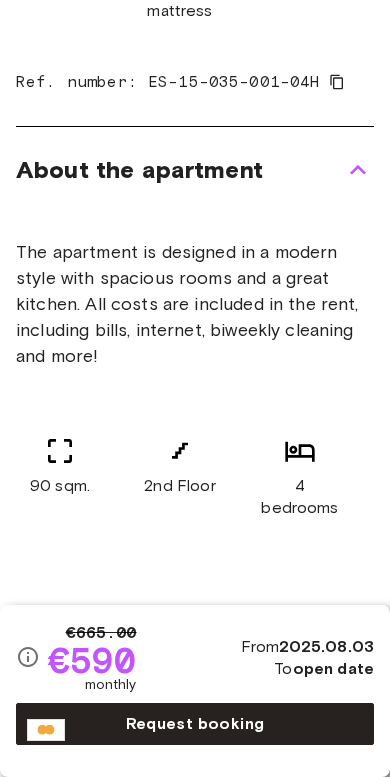click on "About the apartment" at bounding box center (179, 170) 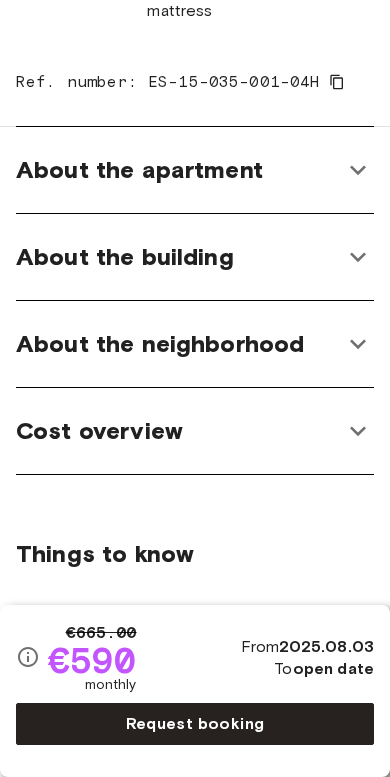 click on "About the building" at bounding box center (179, 257) 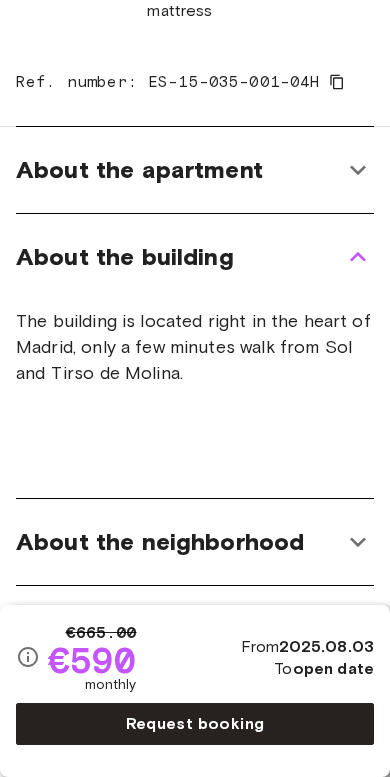 click on "About the building" at bounding box center (195, 257) 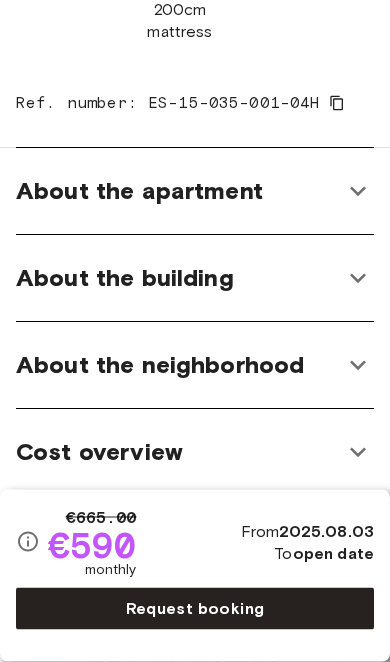 click on "Cost overview" at bounding box center [179, 453] 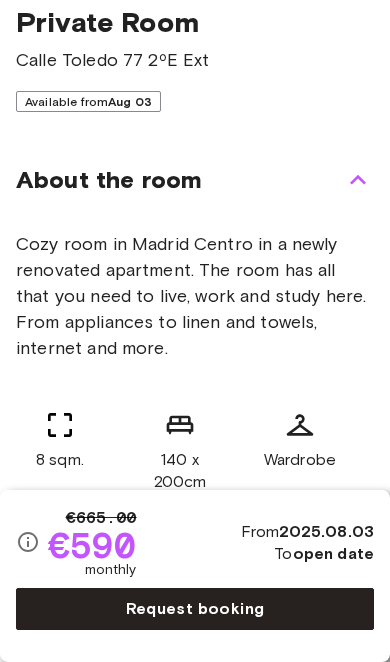 scroll, scrollTop: 464, scrollLeft: 0, axis: vertical 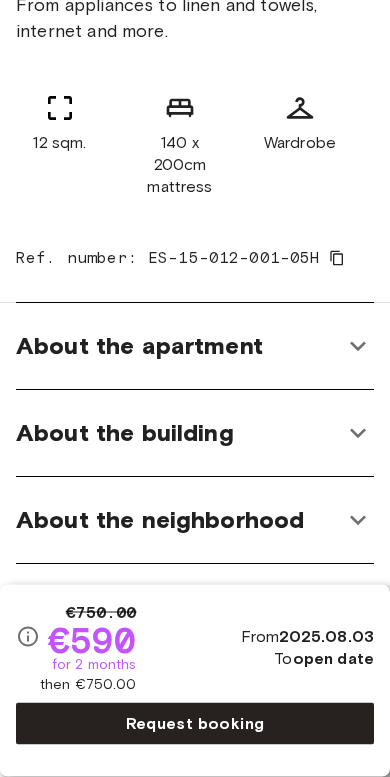 click on "About the apartment" at bounding box center [195, 347] 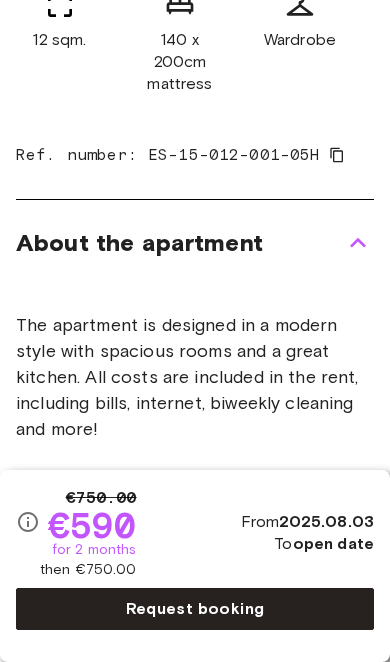 scroll, scrollTop: 893, scrollLeft: 0, axis: vertical 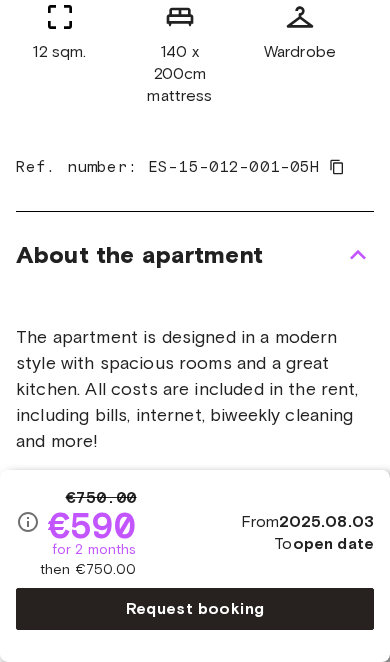 click on "About the apartment" at bounding box center (195, 255) 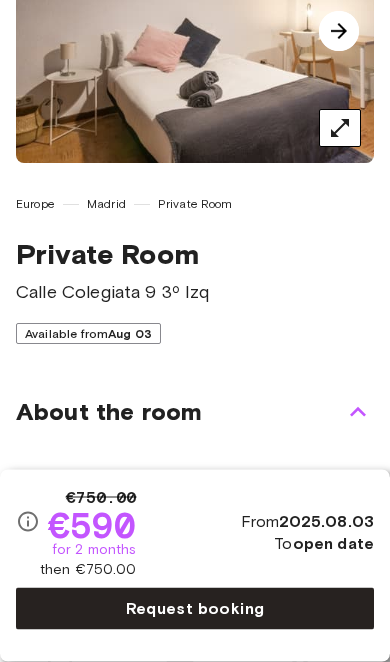 scroll, scrollTop: 0, scrollLeft: 0, axis: both 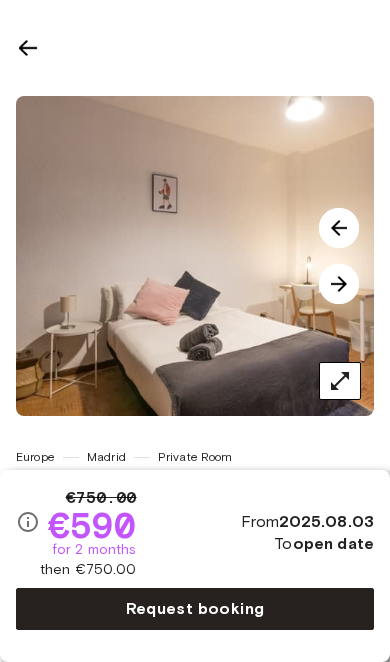 click at bounding box center (339, 284) 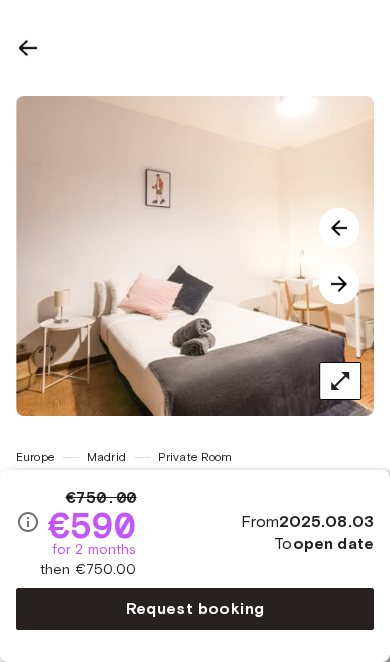click at bounding box center [339, 284] 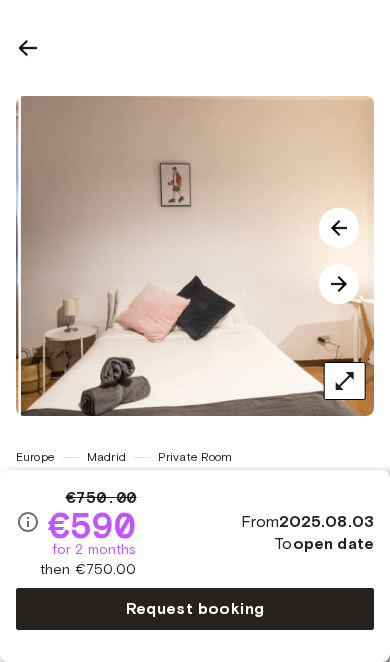 click at bounding box center [339, 284] 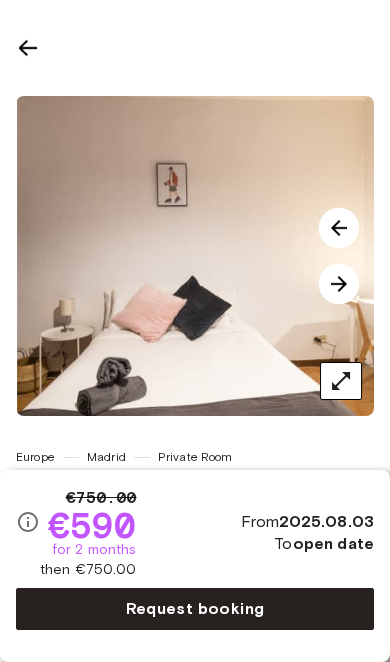 click at bounding box center [339, 284] 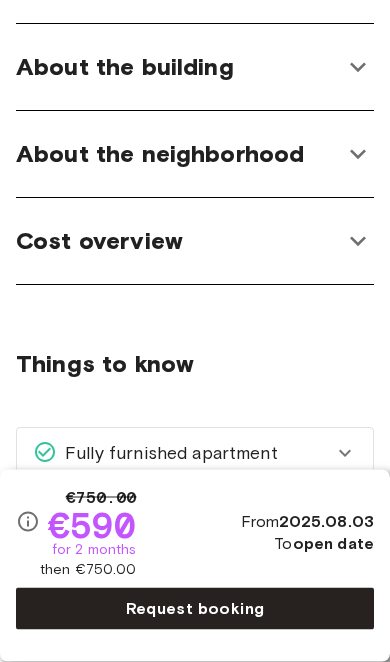 click on "Cost overview" at bounding box center (179, 242) 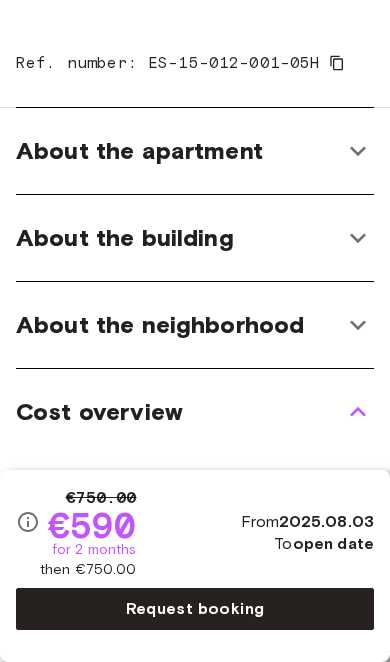 scroll, scrollTop: 994, scrollLeft: 0, axis: vertical 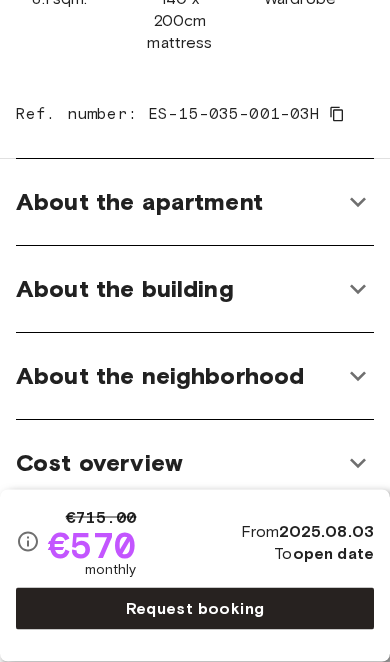 click on "Cost overview" at bounding box center (195, 464) 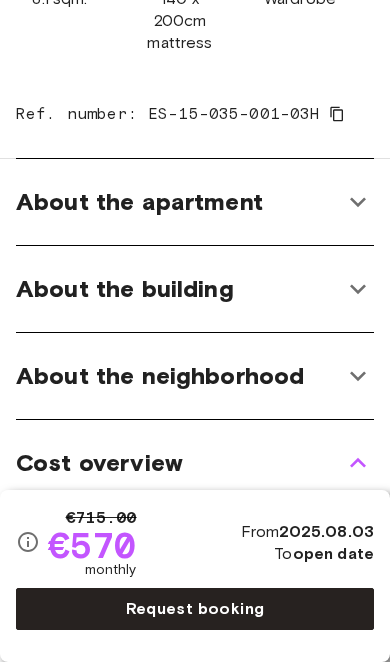 click on "Cost overview" at bounding box center [195, 463] 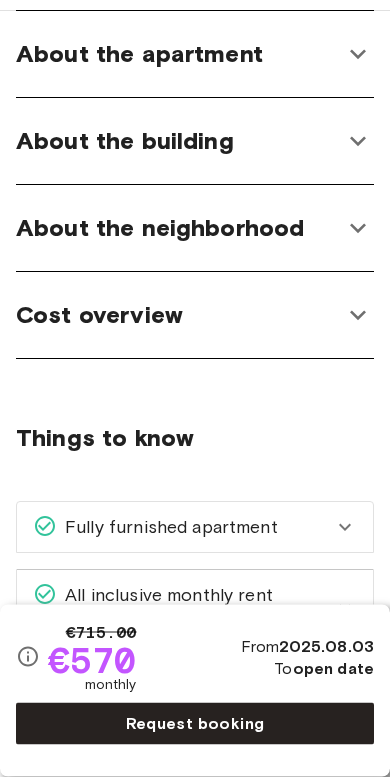 scroll, scrollTop: 1096, scrollLeft: 0, axis: vertical 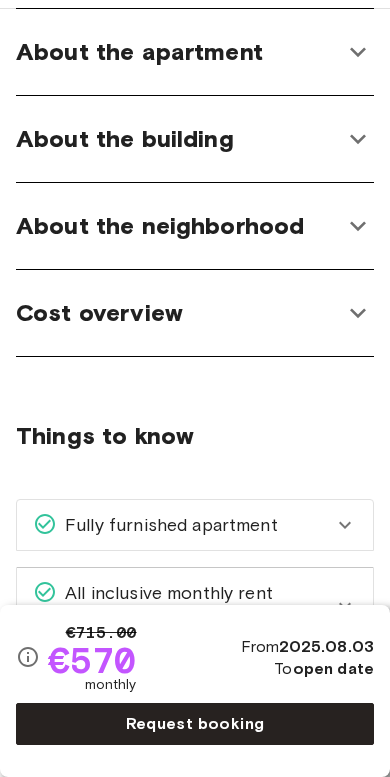 click 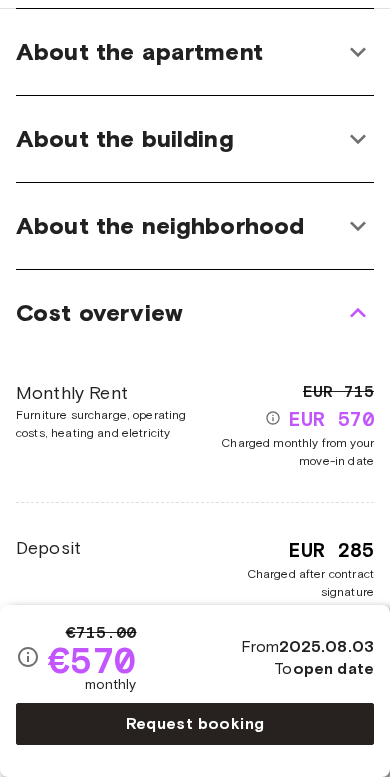click 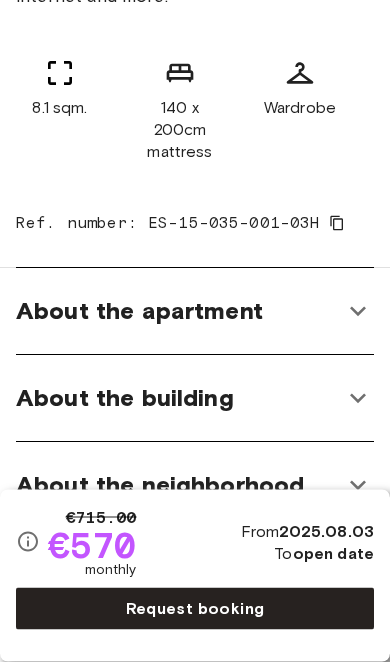 scroll, scrollTop: 824, scrollLeft: 0, axis: vertical 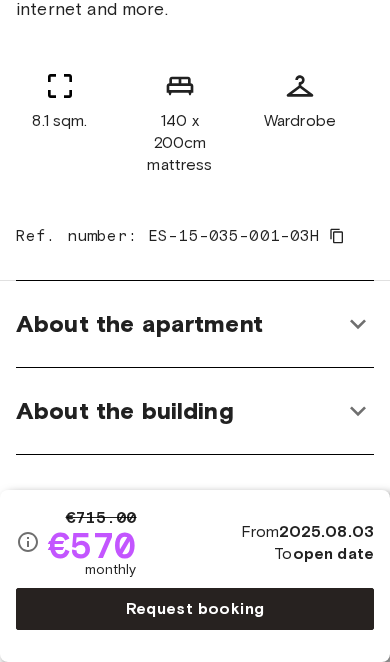click on "About the apartment" at bounding box center (179, 324) 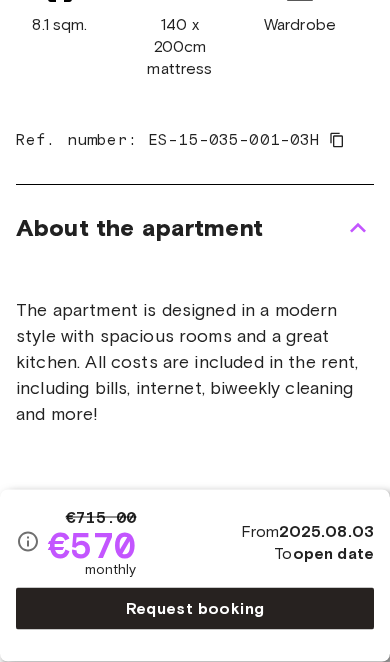 scroll, scrollTop: 919, scrollLeft: 0, axis: vertical 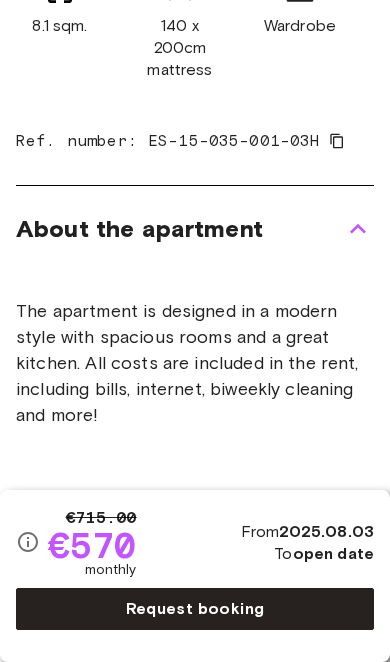 click on "About the apartment" at bounding box center (179, 229) 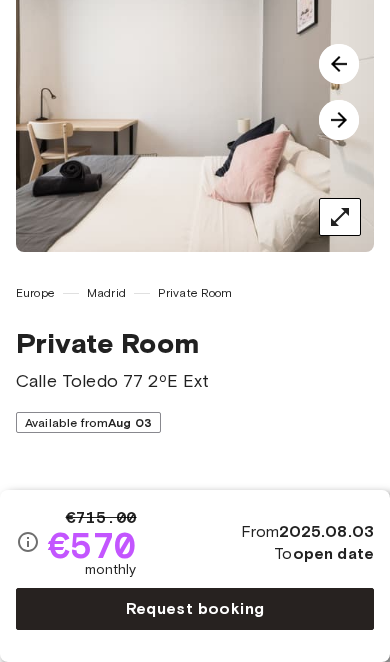 scroll, scrollTop: 163, scrollLeft: 0, axis: vertical 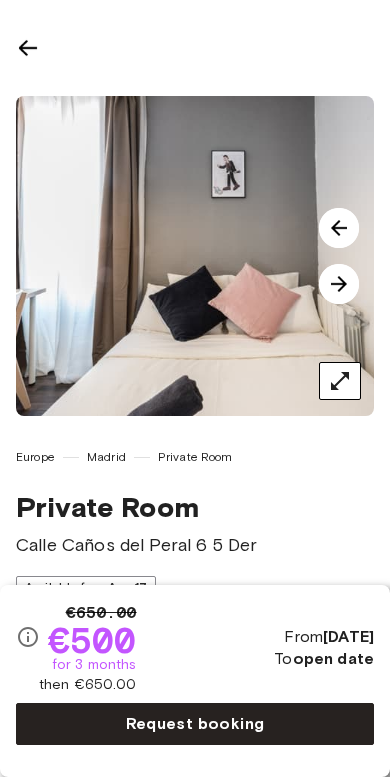 click at bounding box center [339, 284] 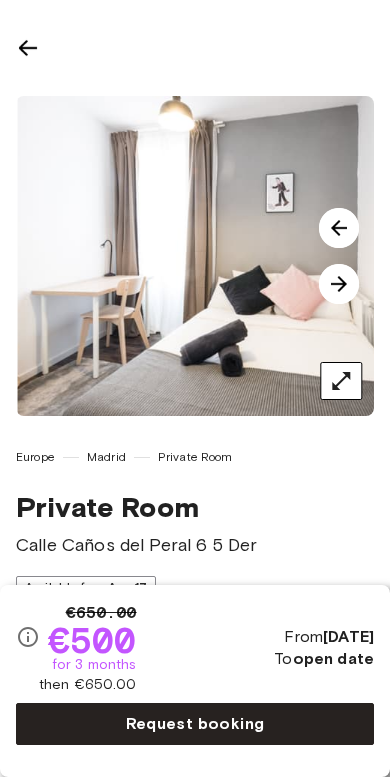 click at bounding box center [339, 284] 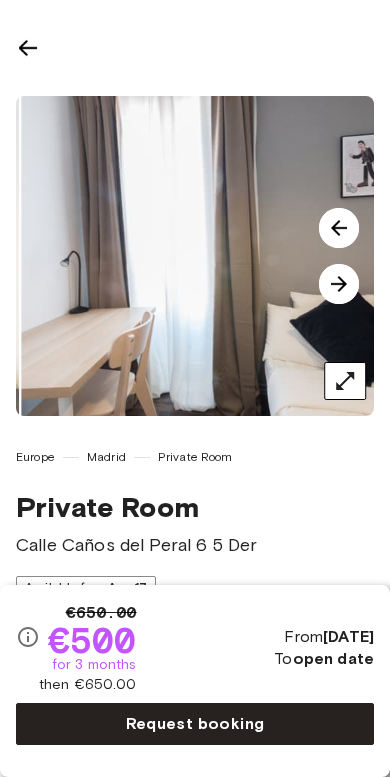 click at bounding box center [339, 284] 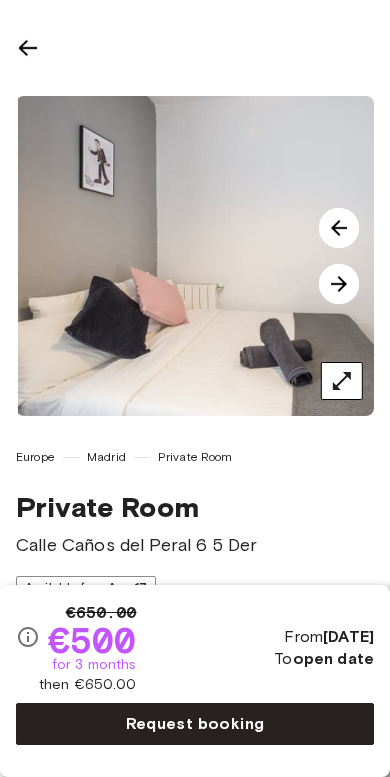 click at bounding box center [339, 284] 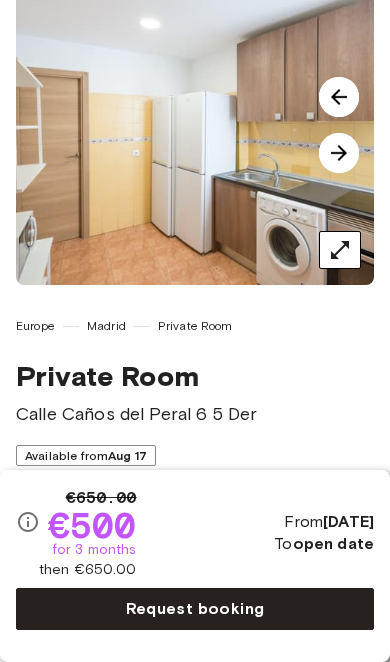 scroll, scrollTop: 109, scrollLeft: 0, axis: vertical 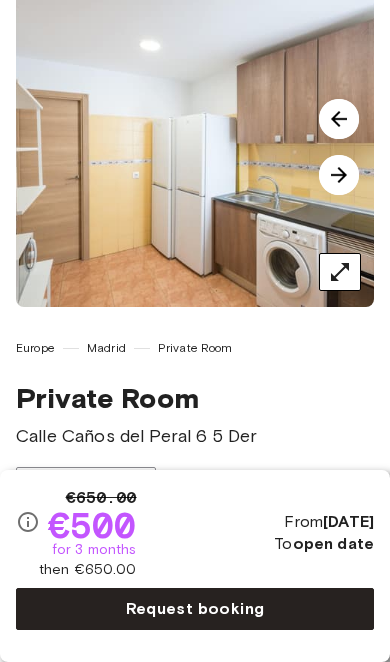 click at bounding box center (339, 175) 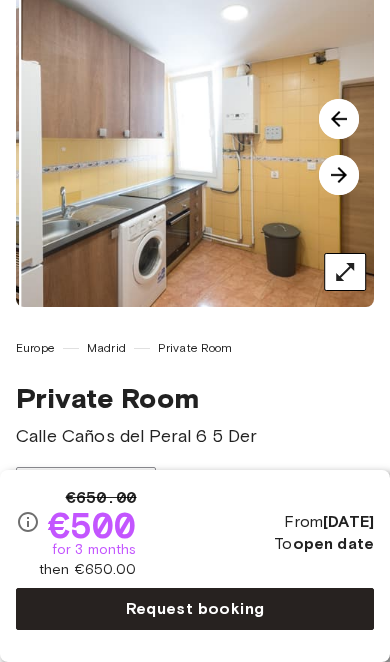 click at bounding box center (339, 175) 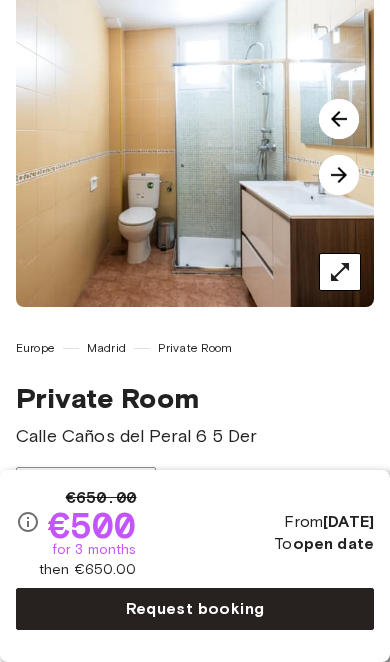 click at bounding box center (339, 175) 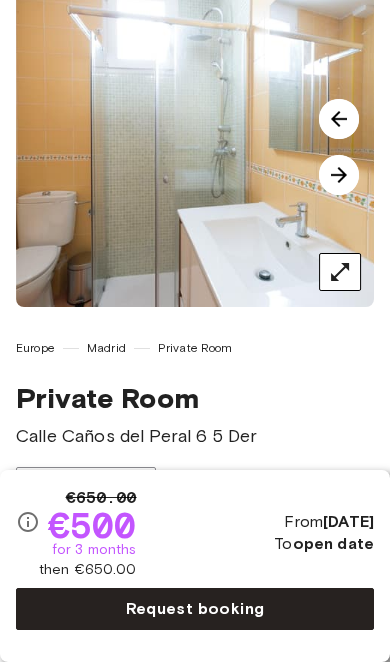 click at bounding box center (339, 175) 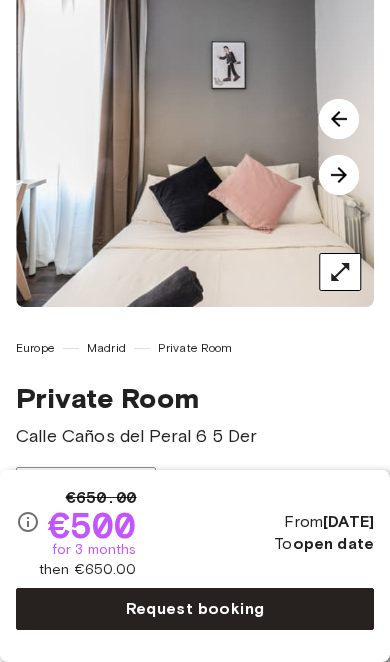 click at bounding box center [339, 175] 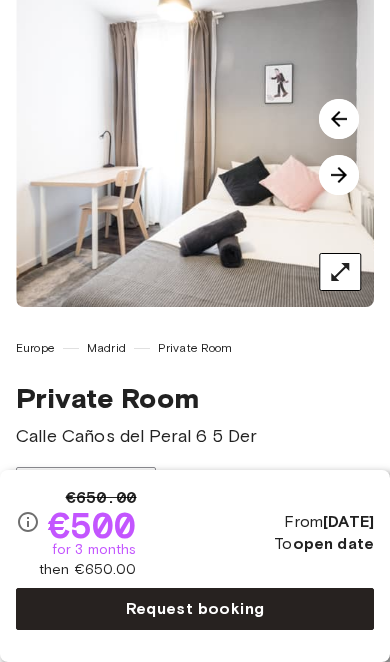 click at bounding box center (339, 175) 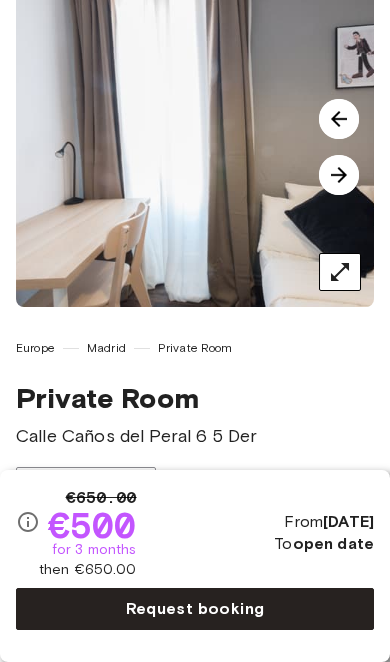 click at bounding box center (339, 175) 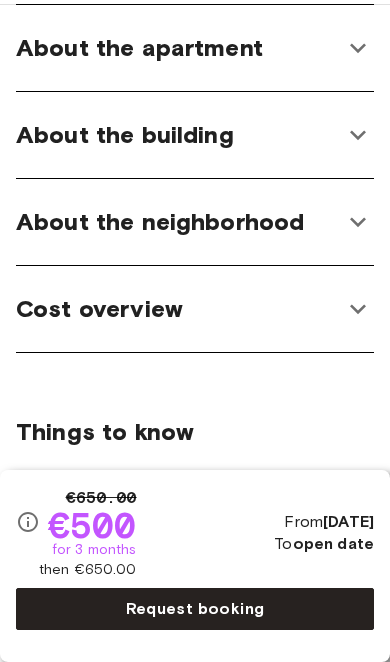scroll, scrollTop: 1096, scrollLeft: 0, axis: vertical 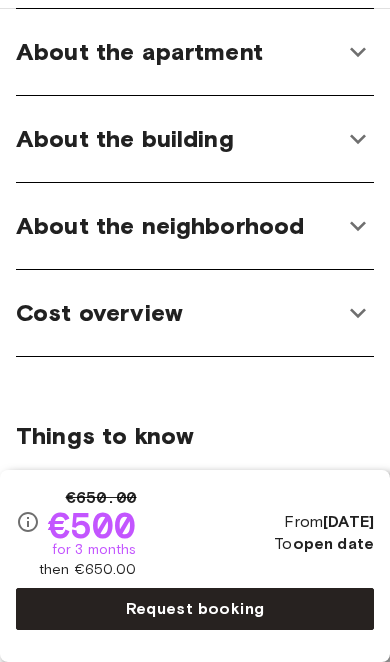 click on "Cost overview" at bounding box center [195, 313] 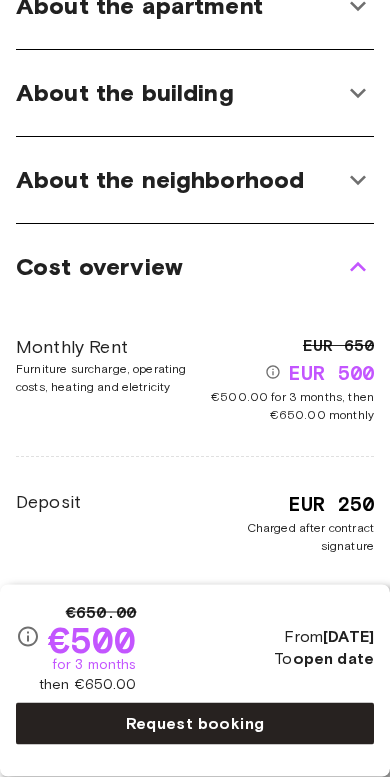 click 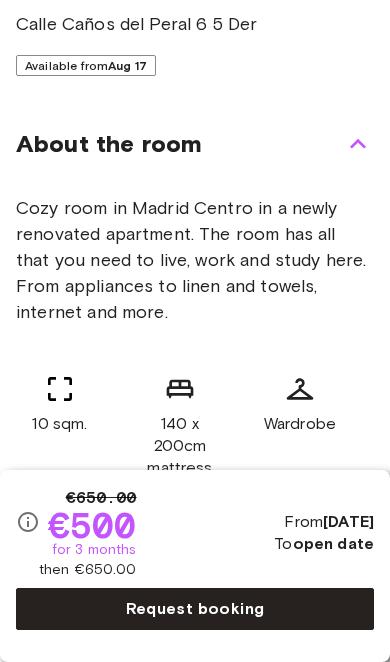 scroll, scrollTop: 472, scrollLeft: 0, axis: vertical 